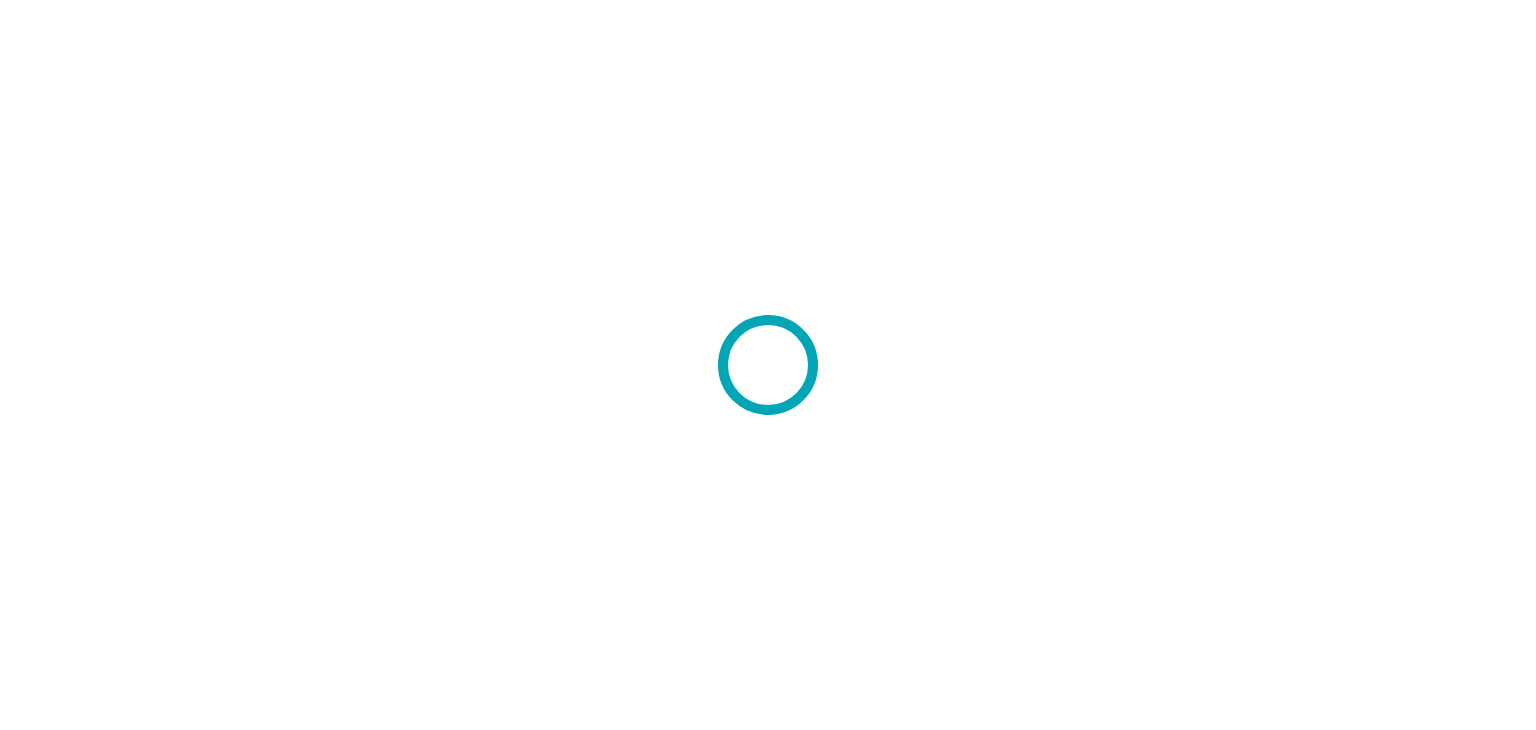 scroll, scrollTop: 0, scrollLeft: 0, axis: both 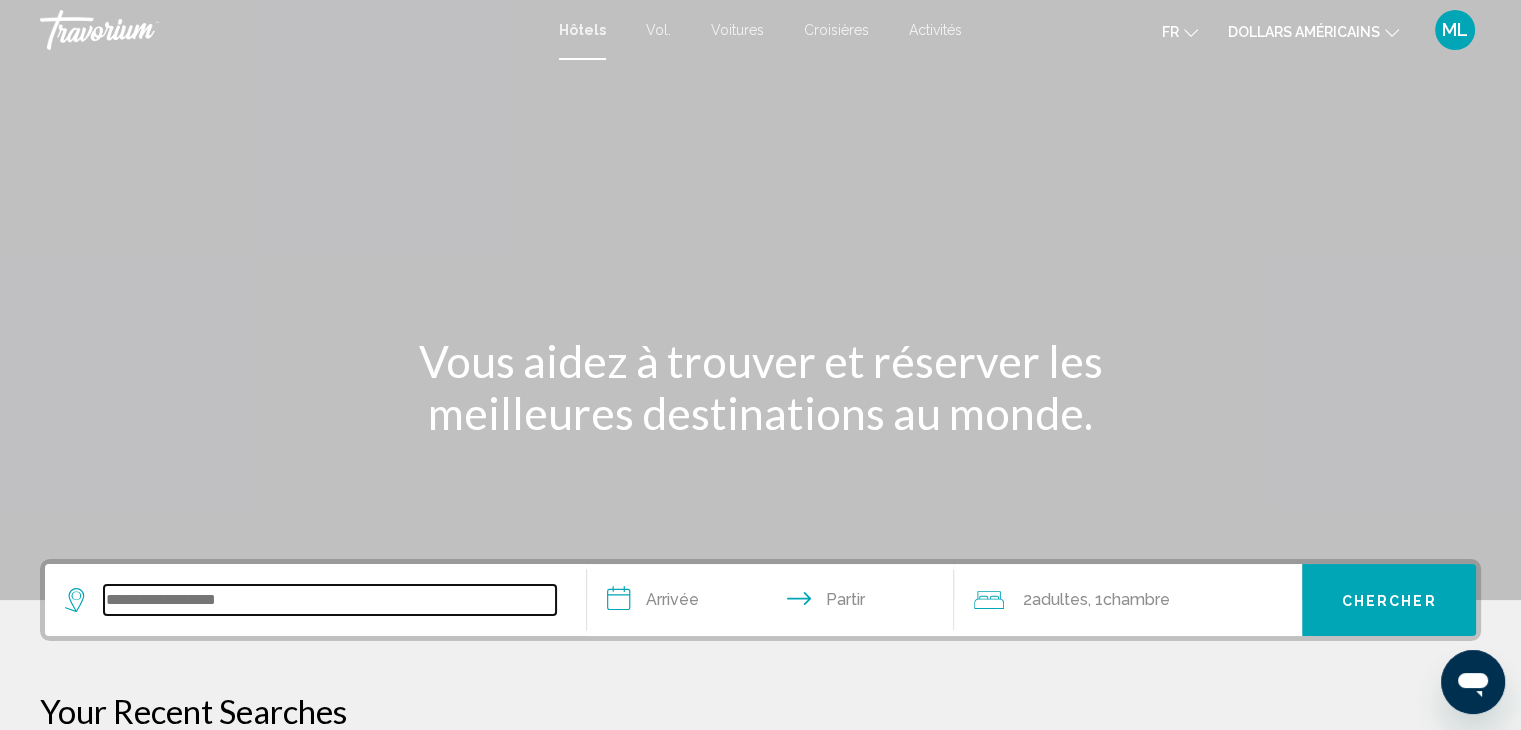 click at bounding box center (330, 600) 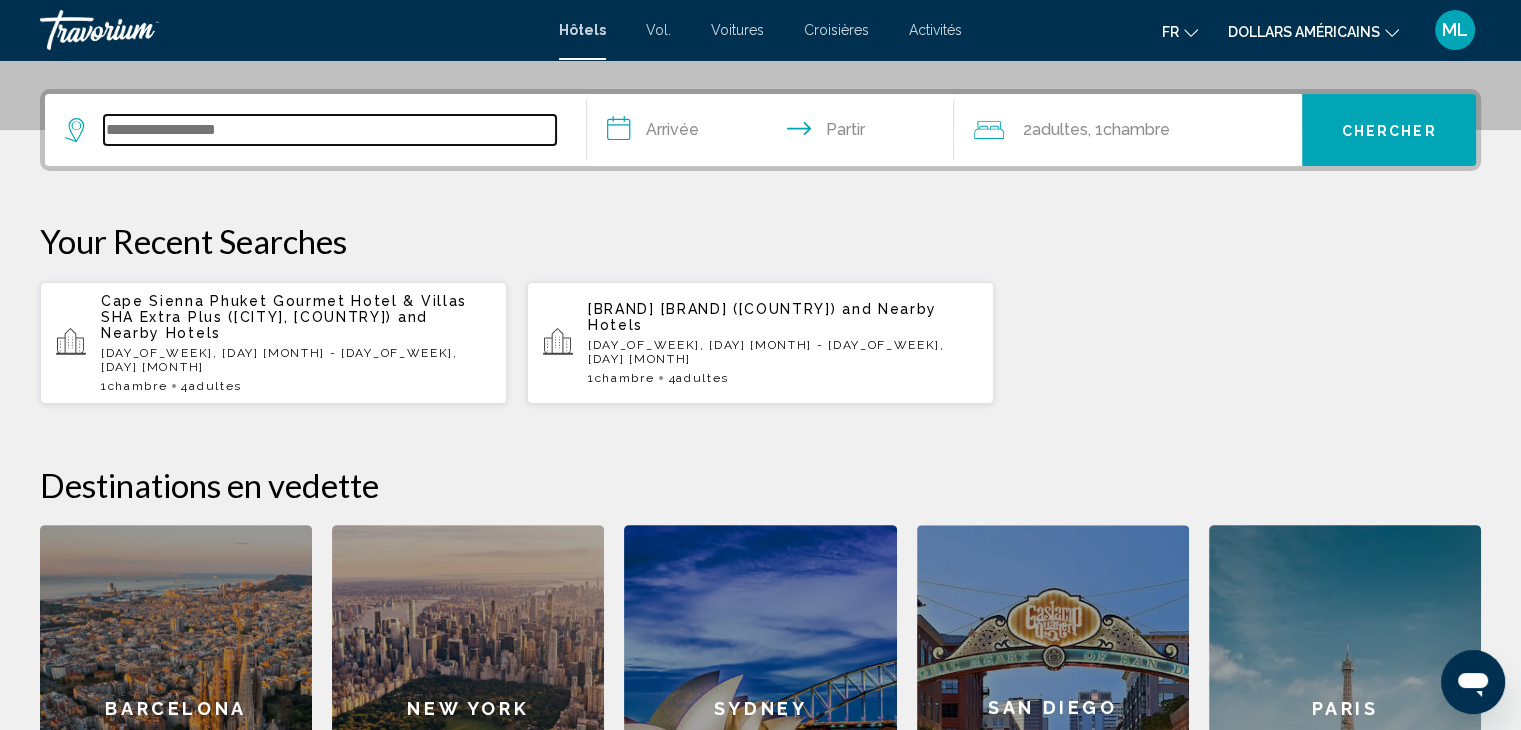 scroll, scrollTop: 493, scrollLeft: 0, axis: vertical 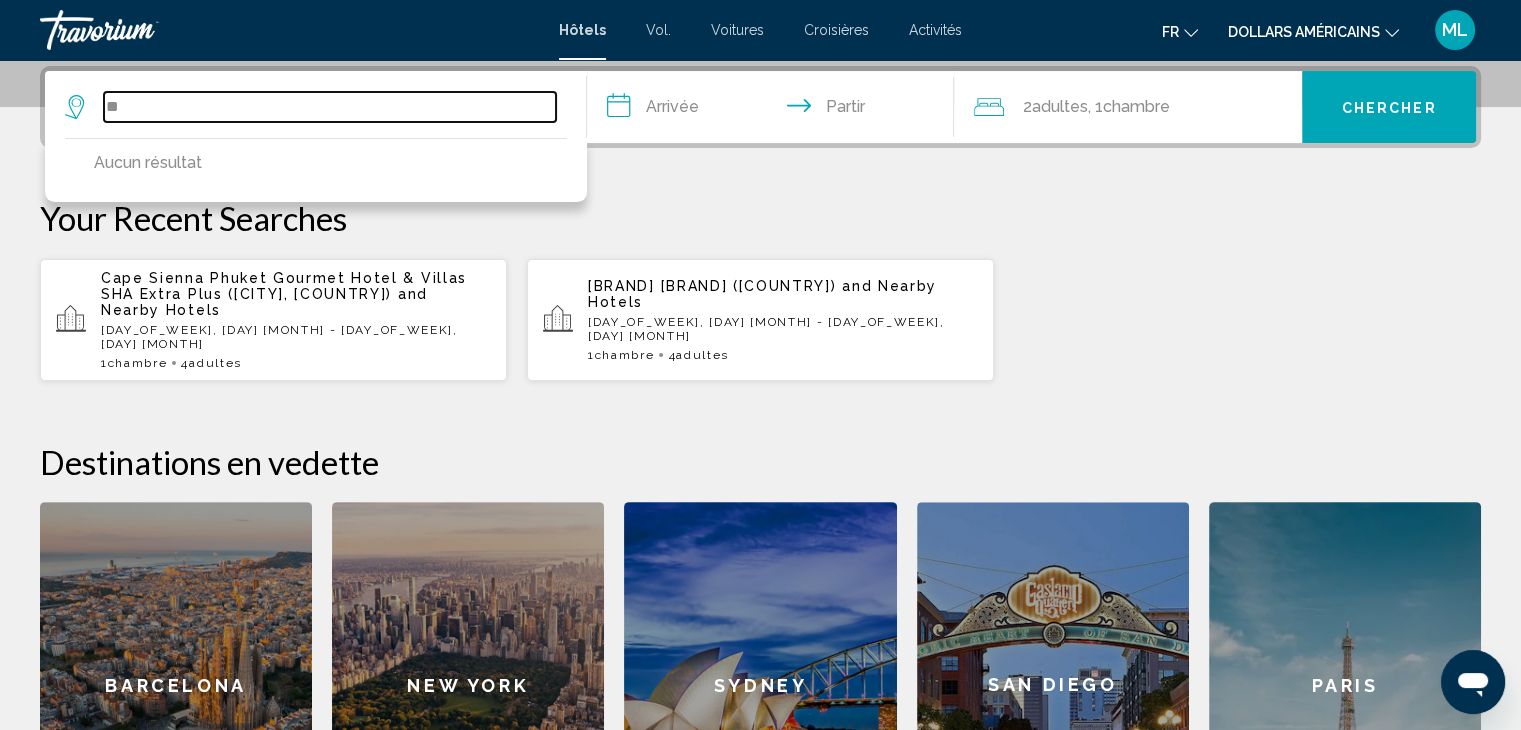 type on "*" 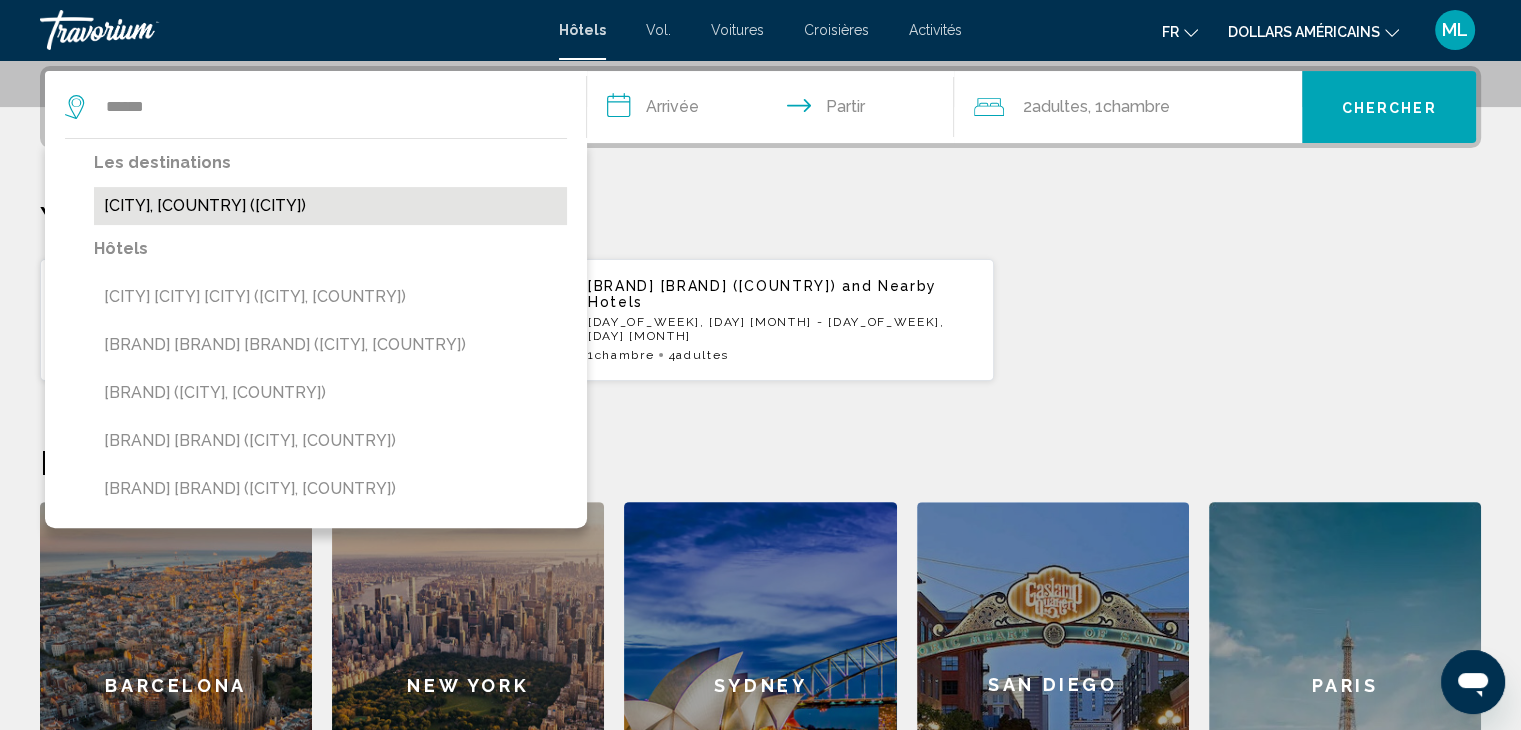 click on "[CITY], [COUNTRY] ([CITY])" at bounding box center [330, 206] 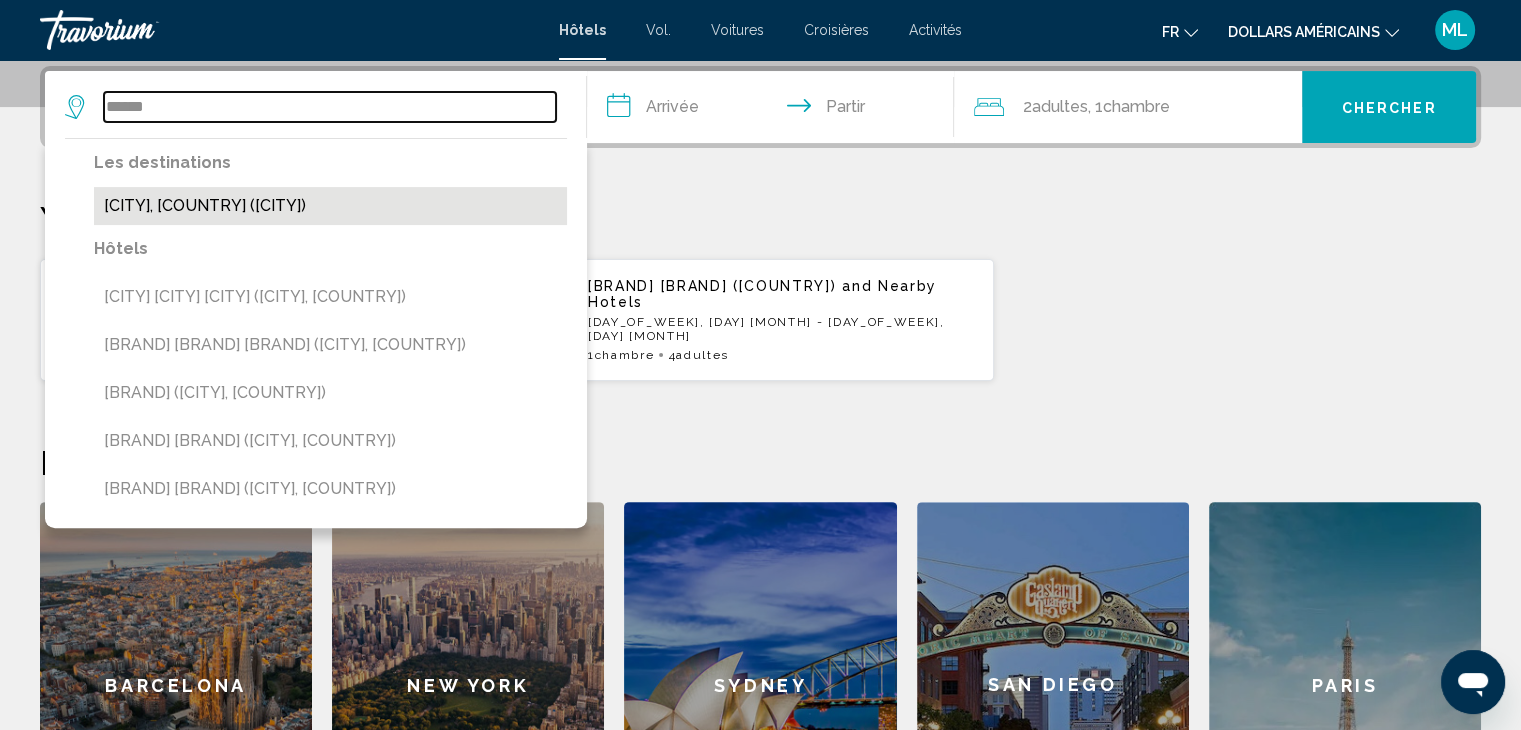 type on "**********" 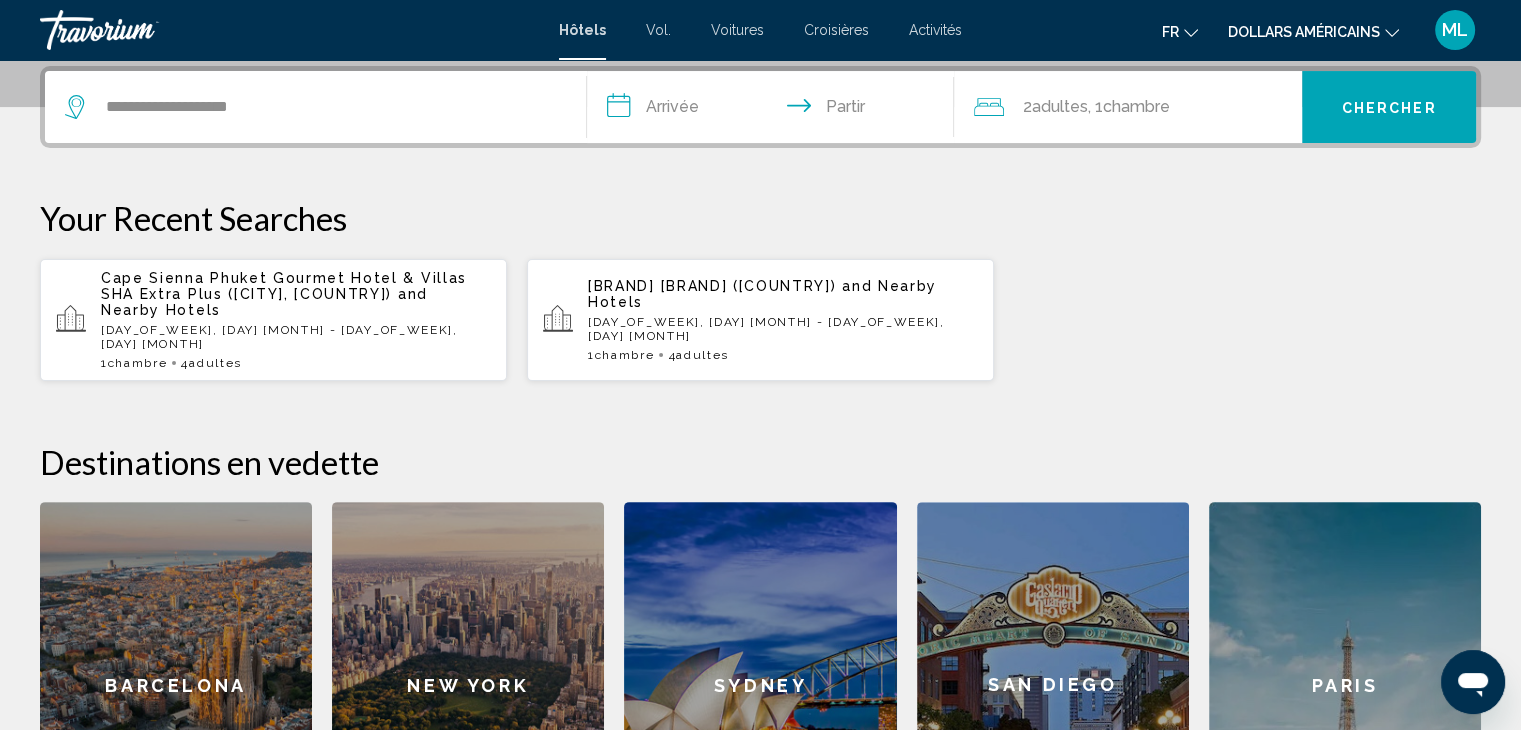 click on "**********" at bounding box center [775, 110] 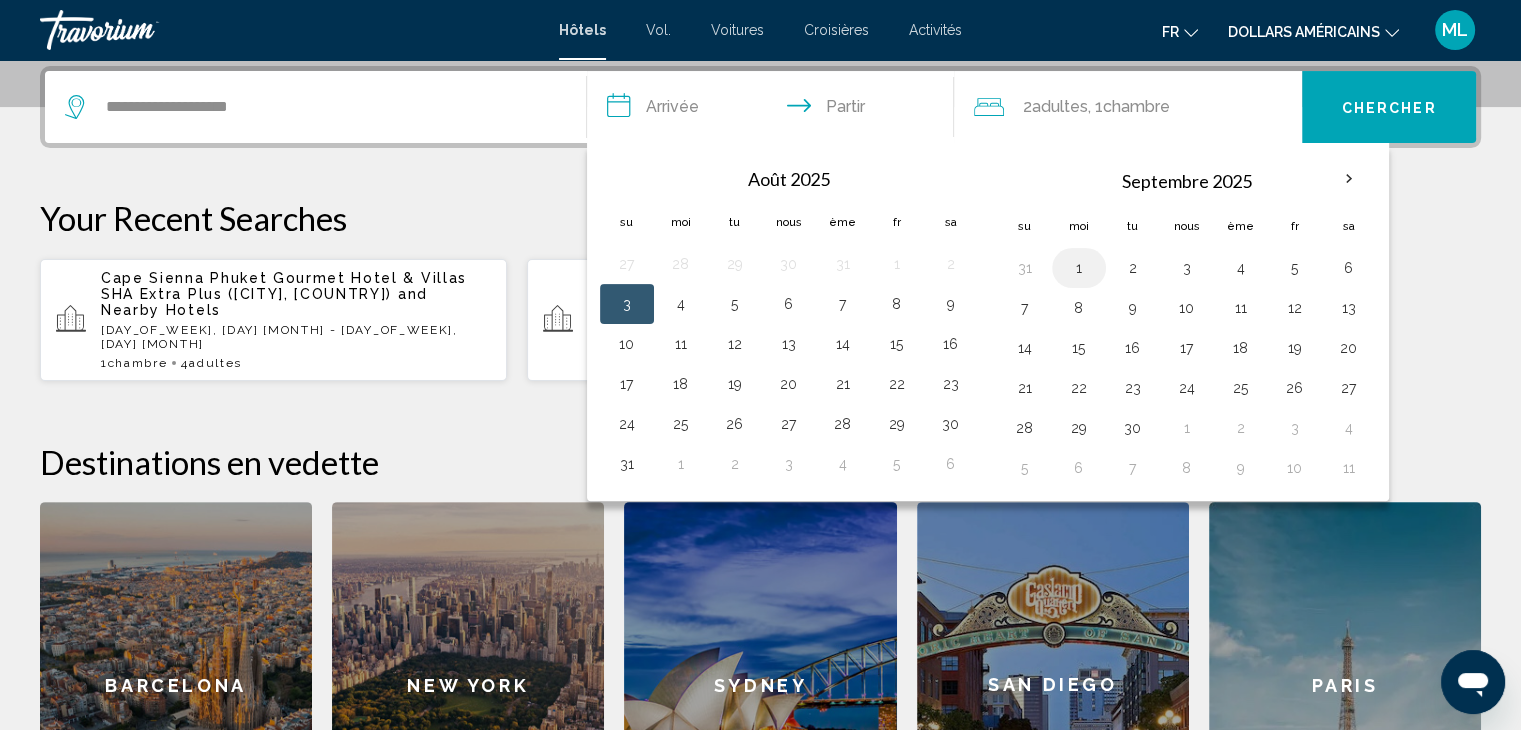 click on "1" at bounding box center [1079, 268] 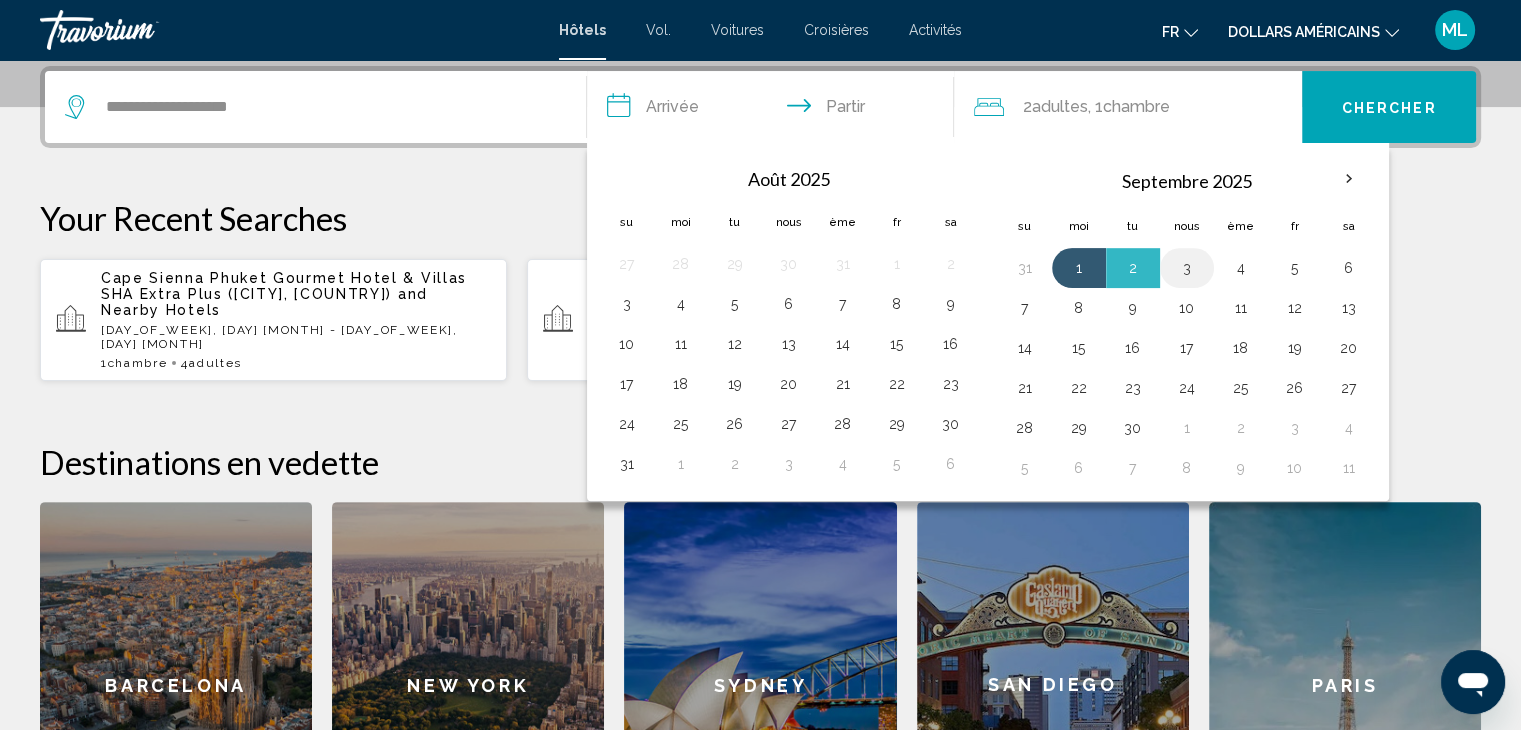 click on "3" at bounding box center (1187, 268) 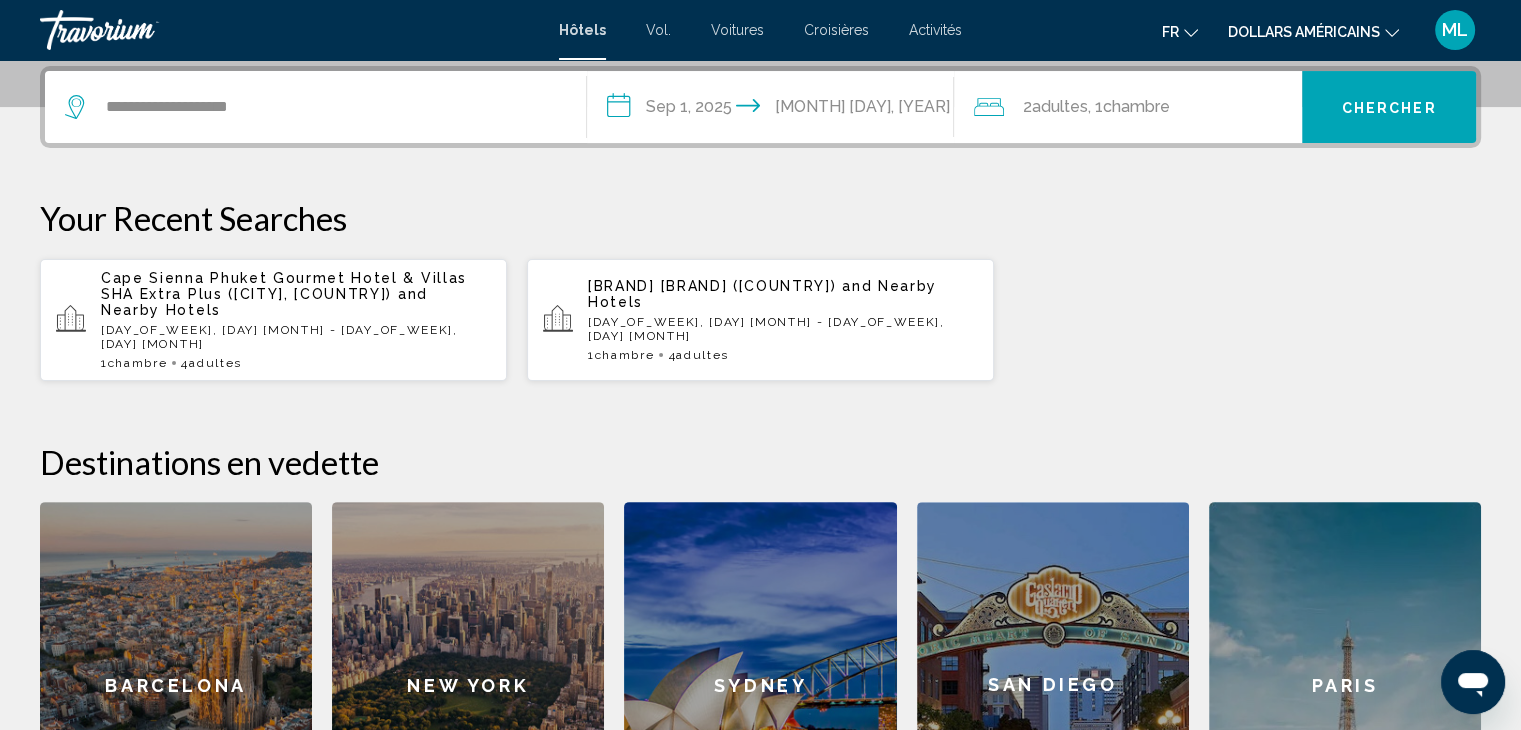 click on "2  adultes Adulte , 1  Chambre pièces" 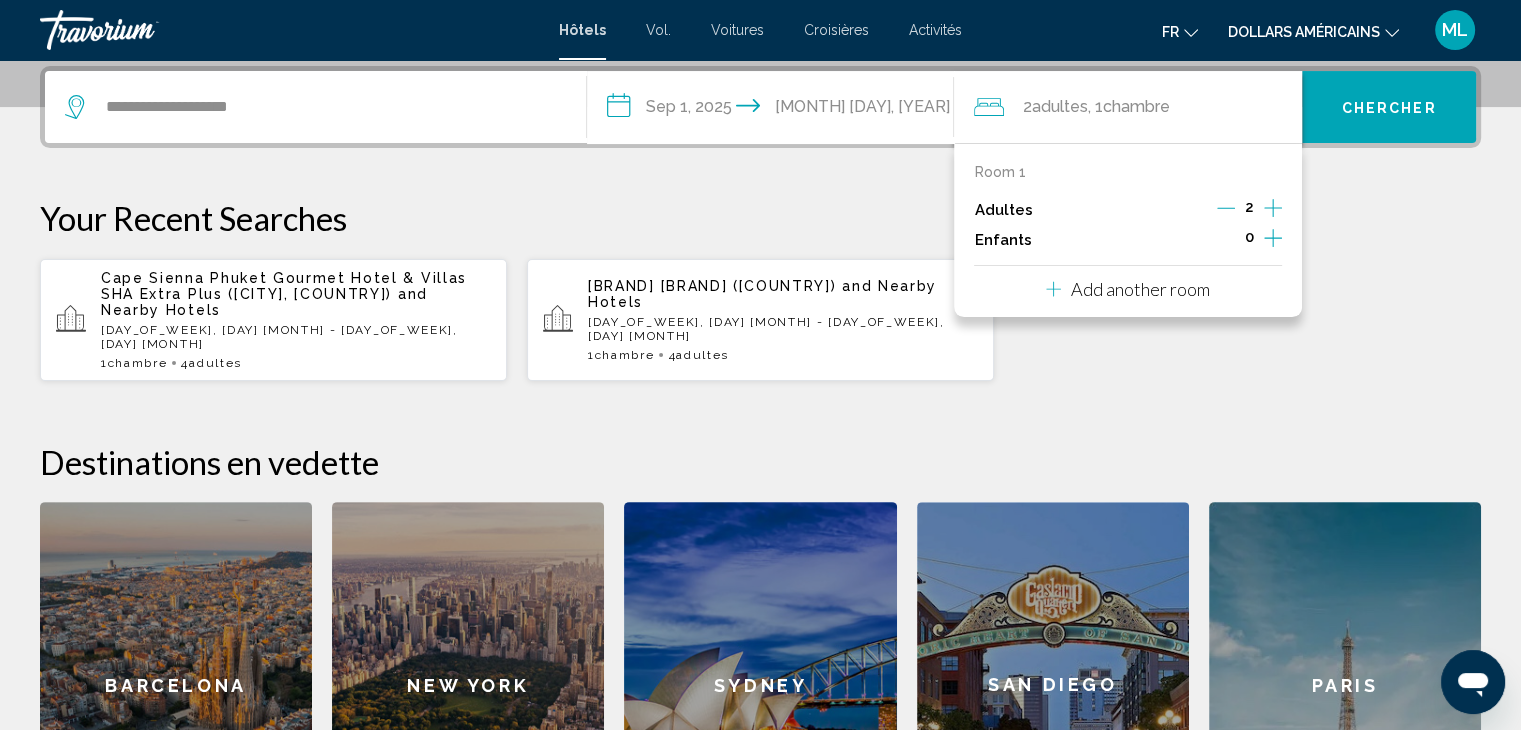 click 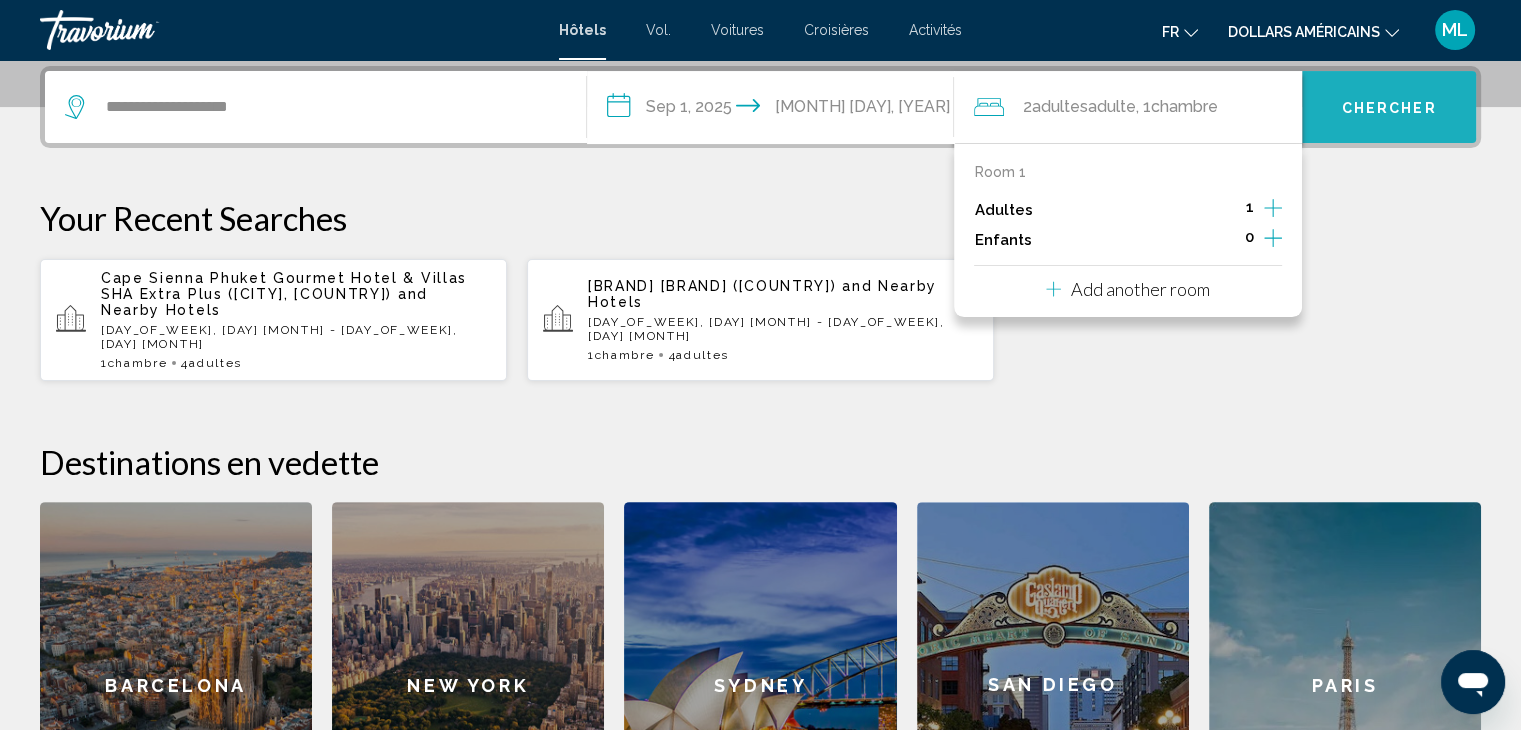 click on "Chercher" at bounding box center (1389, 107) 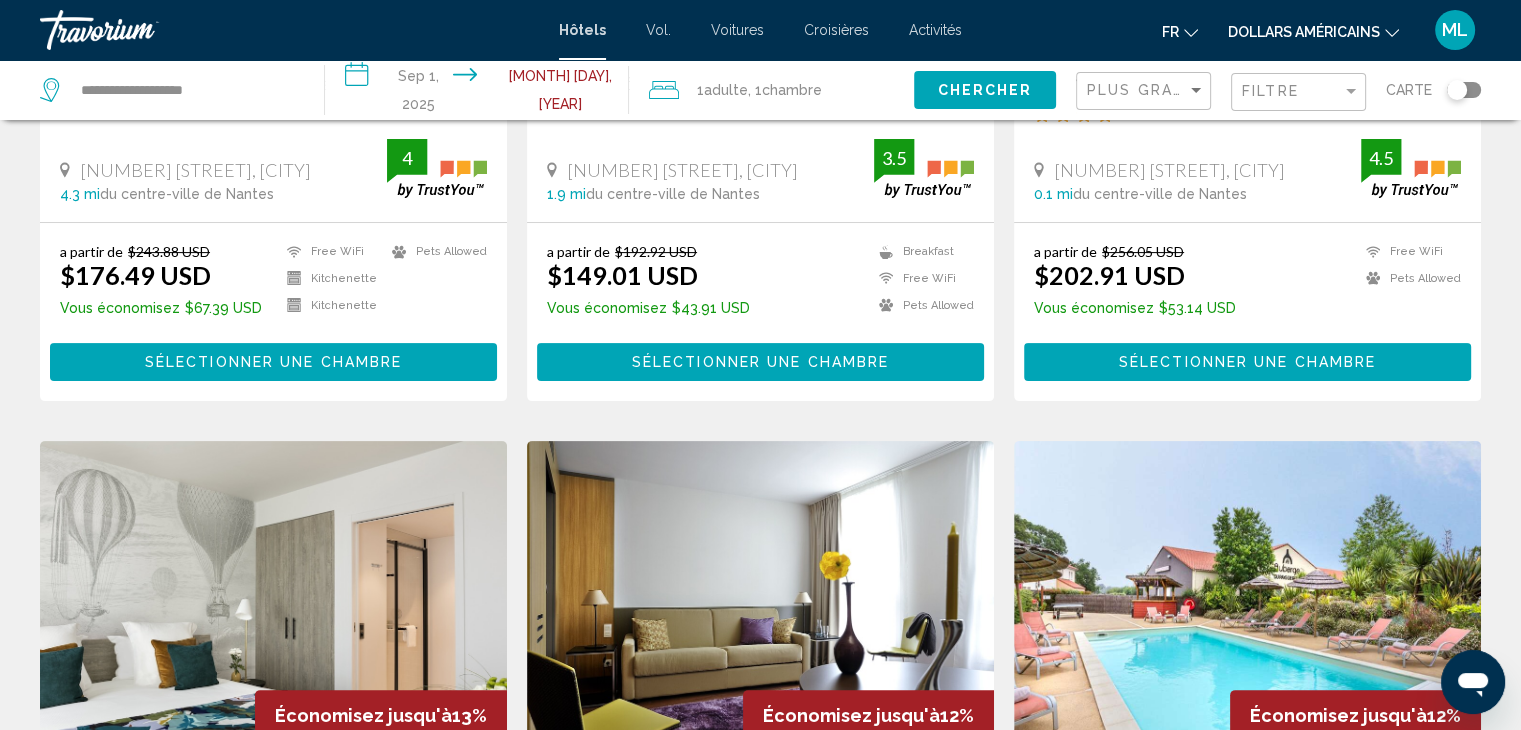 scroll, scrollTop: 0, scrollLeft: 0, axis: both 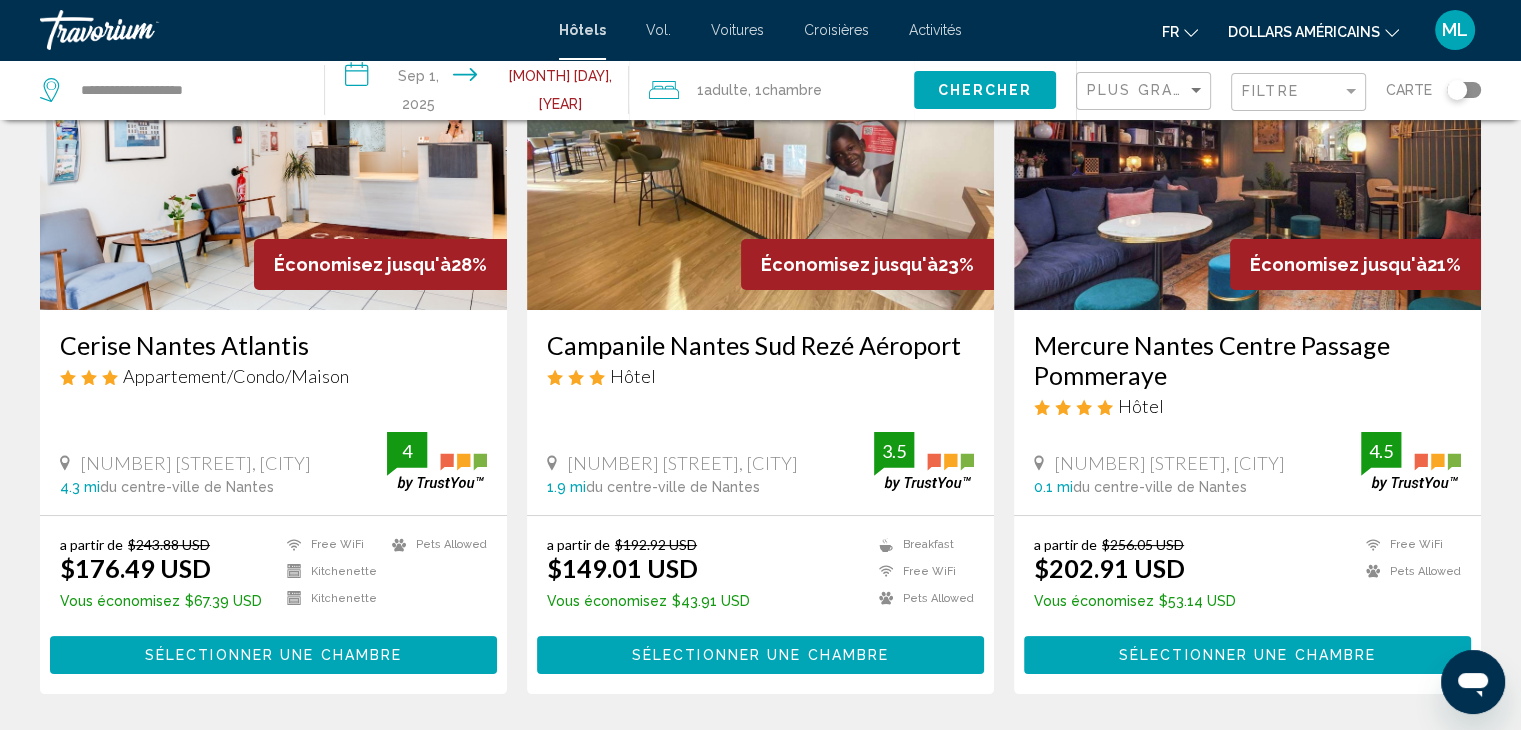 click on "dollars américains
USD ($) MXN (Mexique$) CAD ($ CA) GBP (£) EUR (€) AUD (A$) NZD (NZ$) CNY (CN¥)" 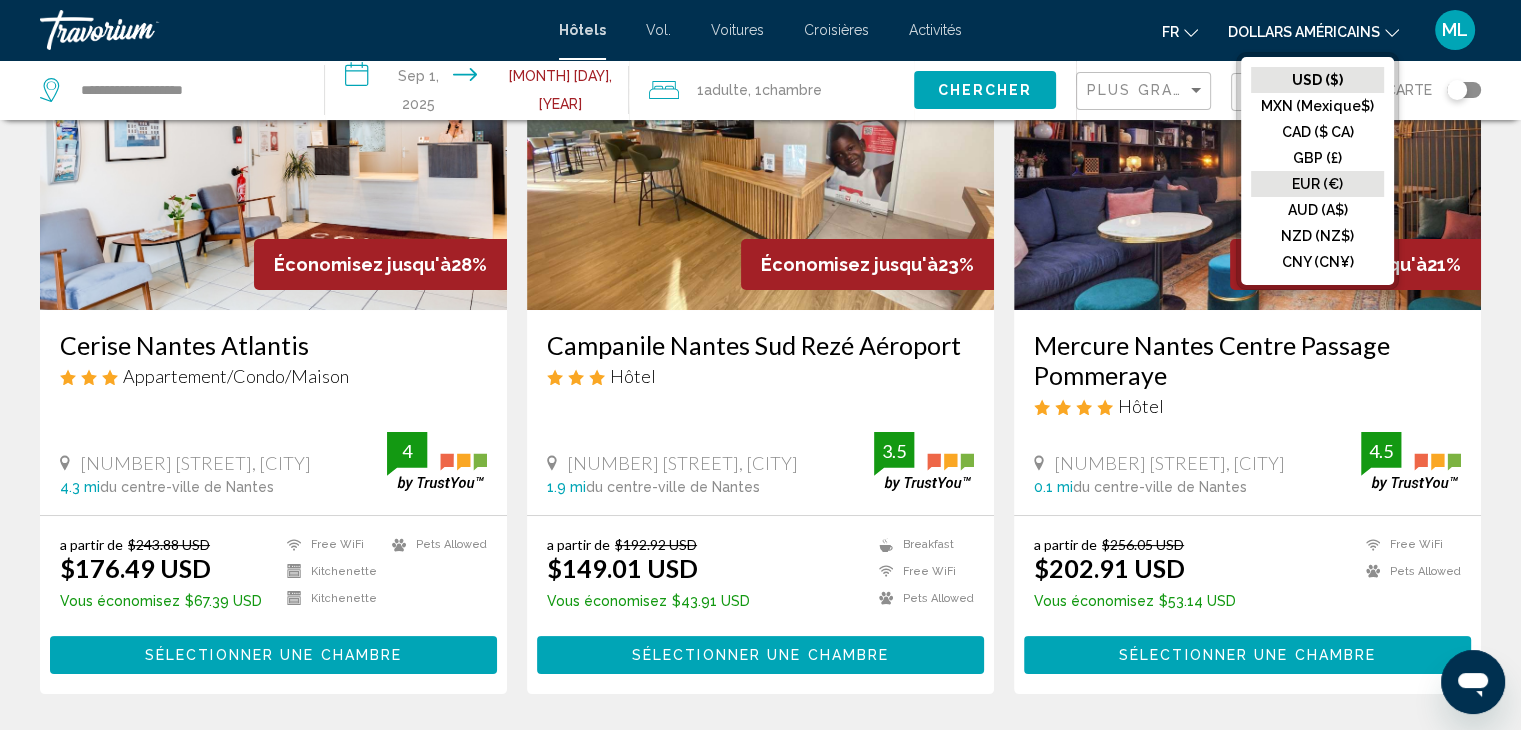 click on "EUR (€)" 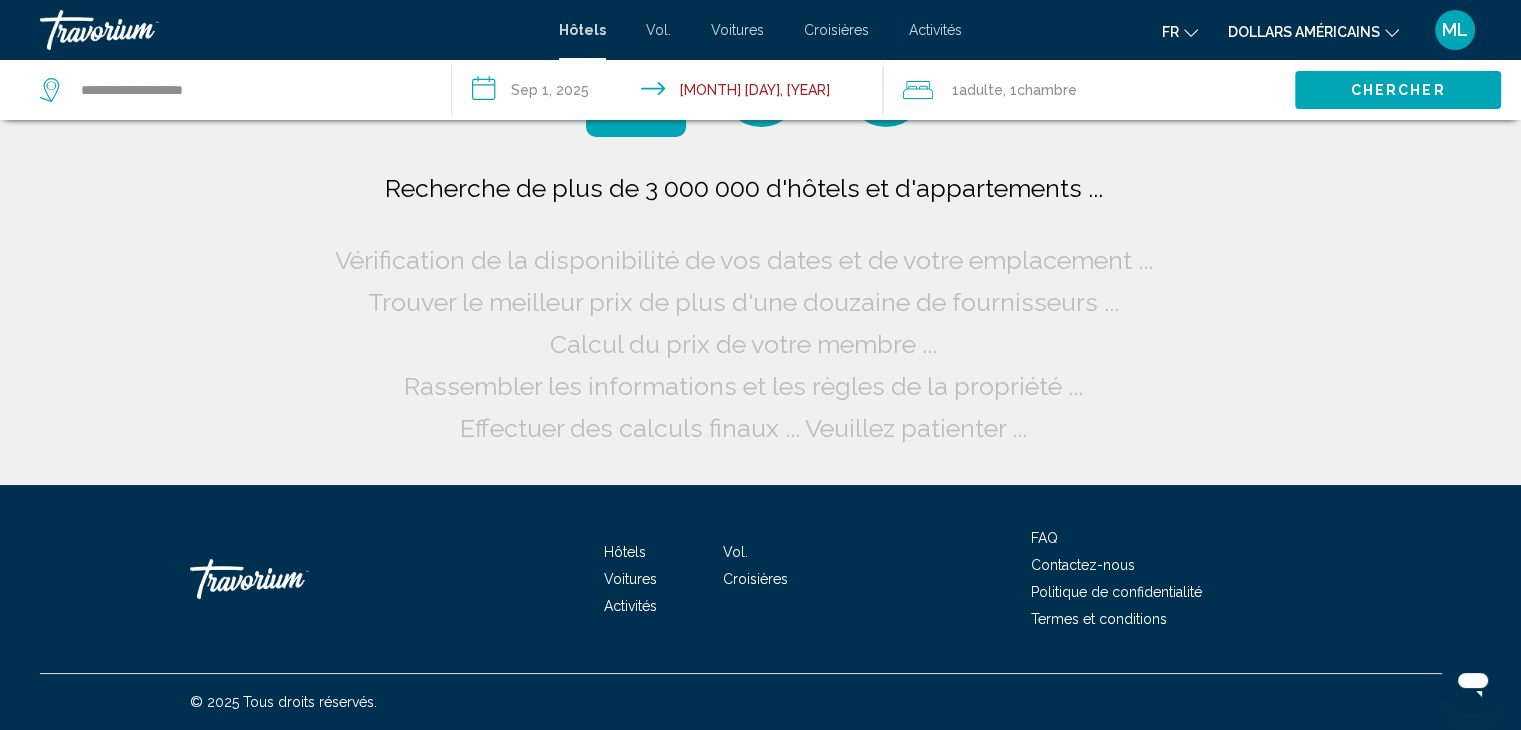 scroll, scrollTop: 0, scrollLeft: 0, axis: both 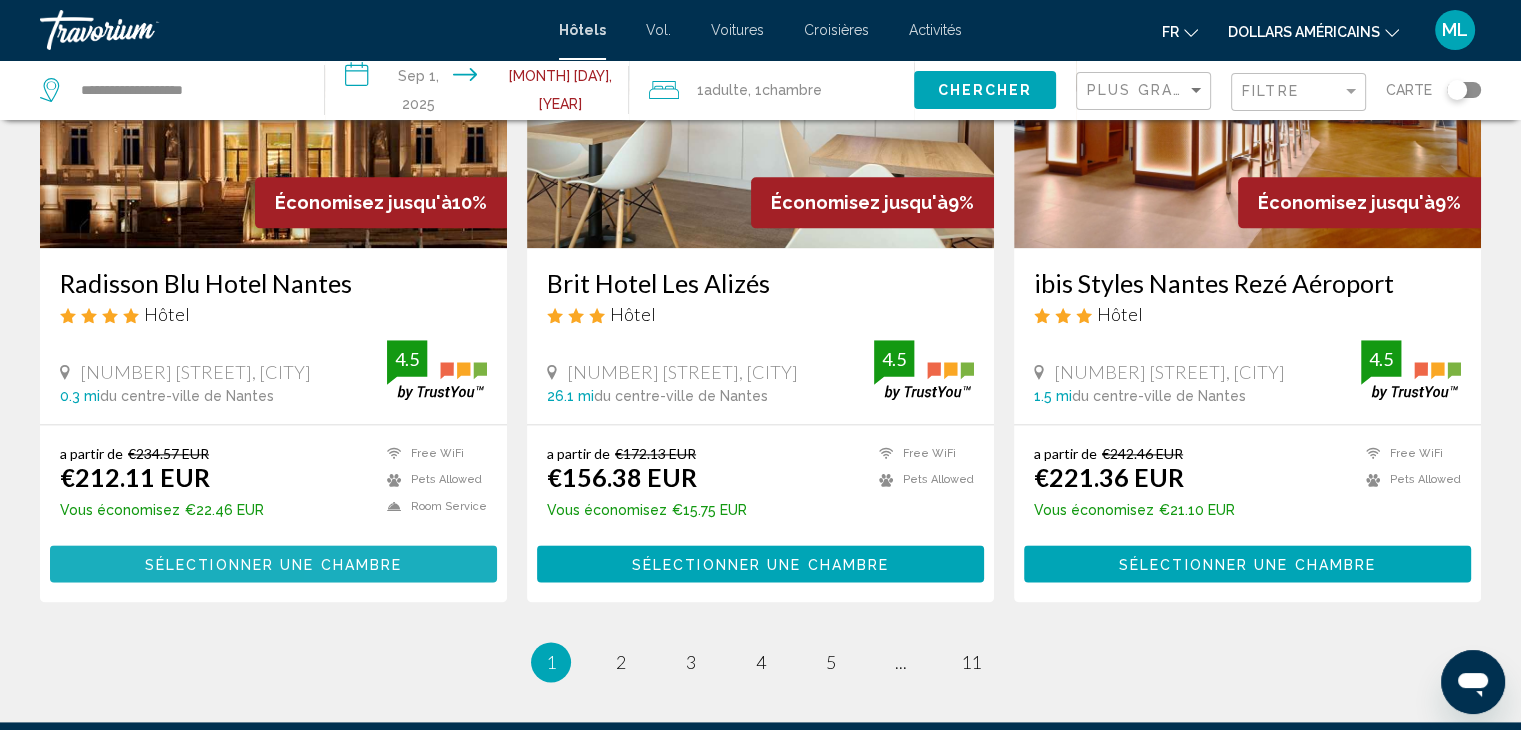 click on "Sélectionner une chambre" at bounding box center (273, 563) 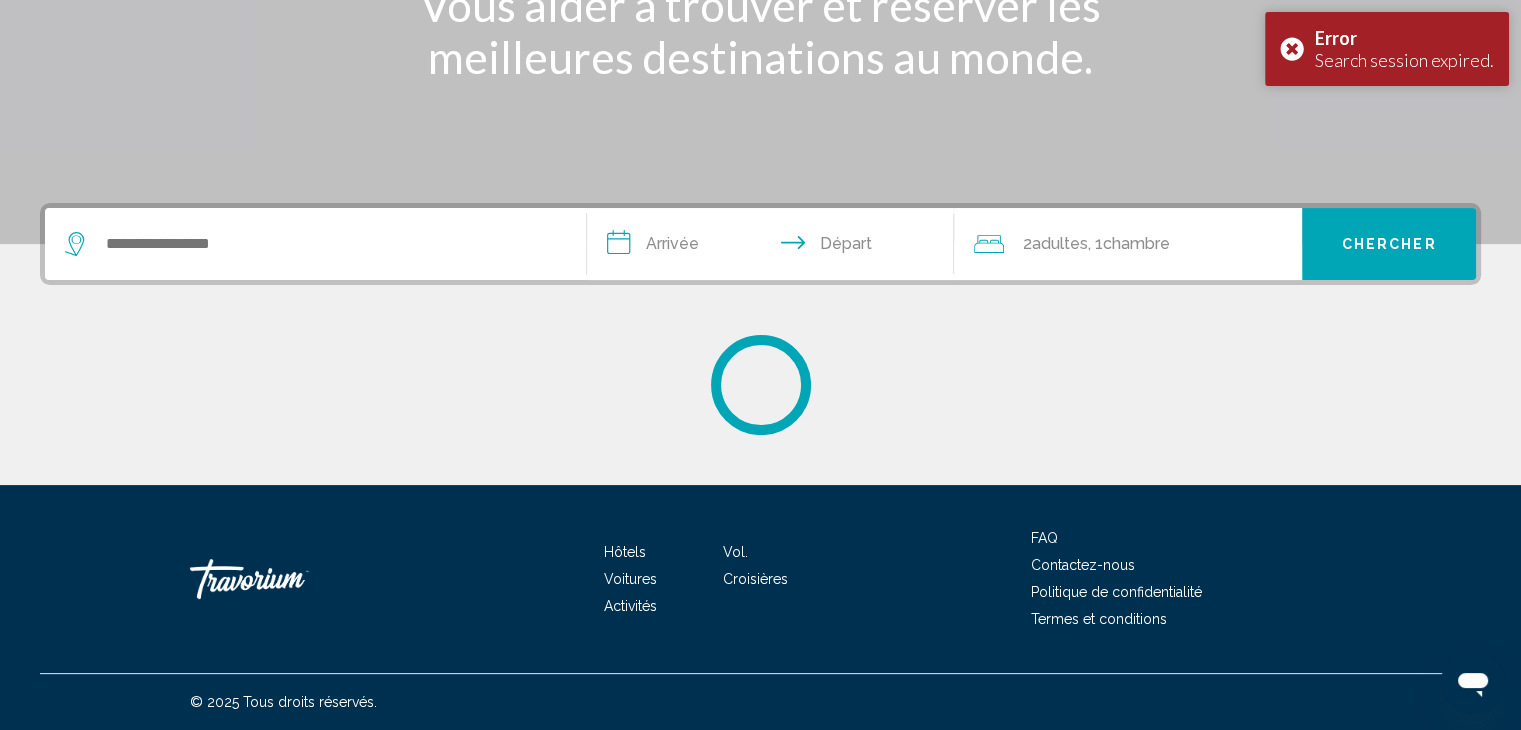 scroll, scrollTop: 0, scrollLeft: 0, axis: both 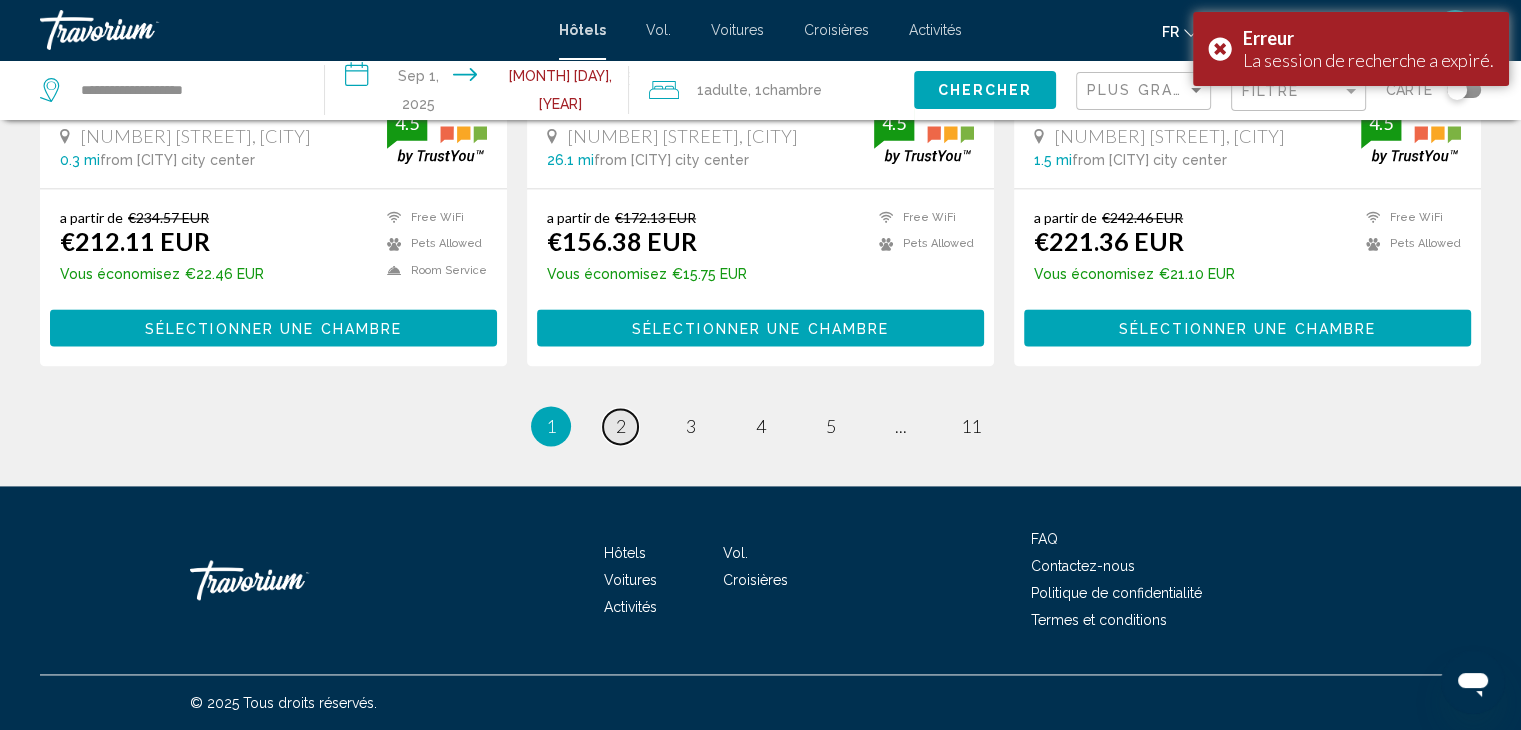 click on "page  2" at bounding box center (620, 426) 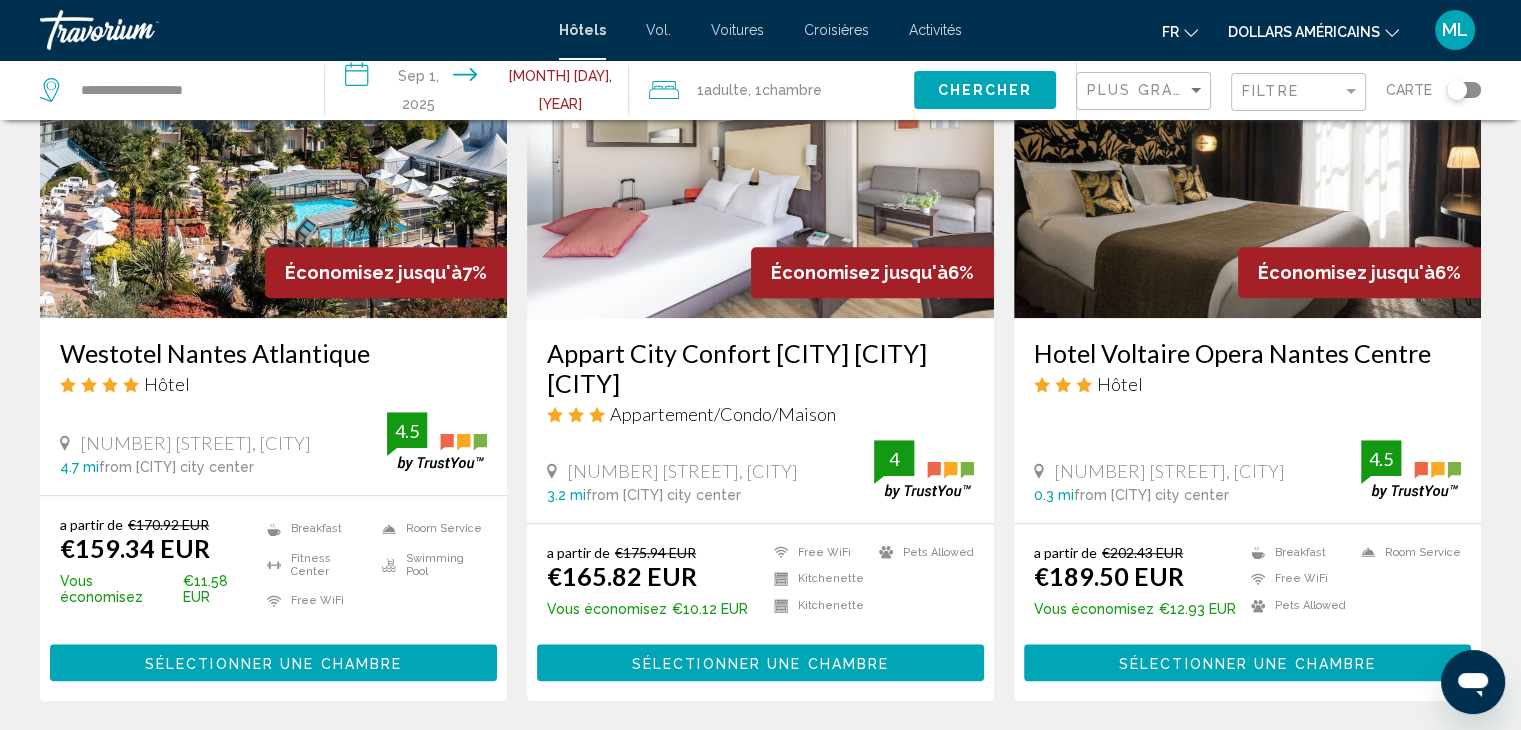 scroll, scrollTop: 1680, scrollLeft: 0, axis: vertical 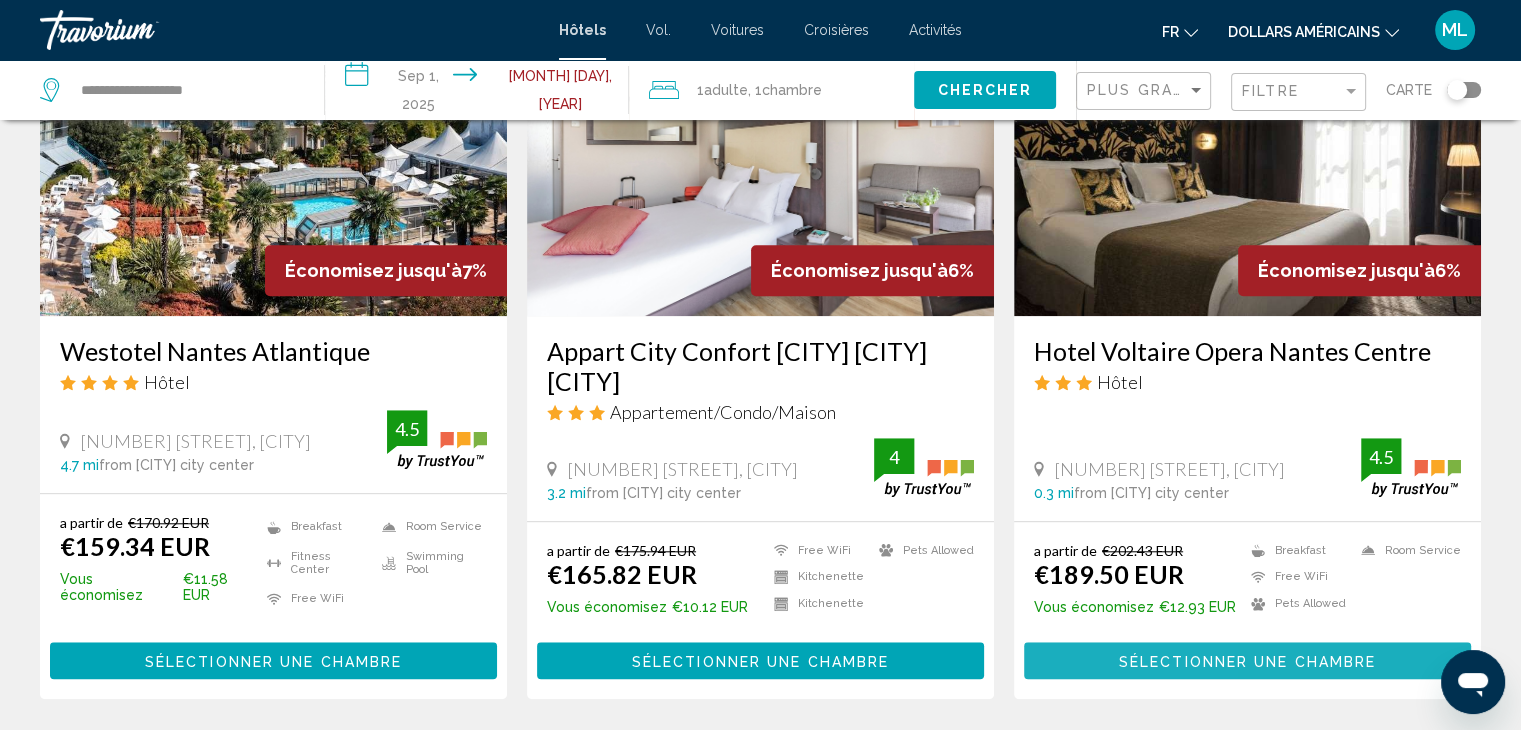 click on "Sélectionner une chambre" at bounding box center (1247, 660) 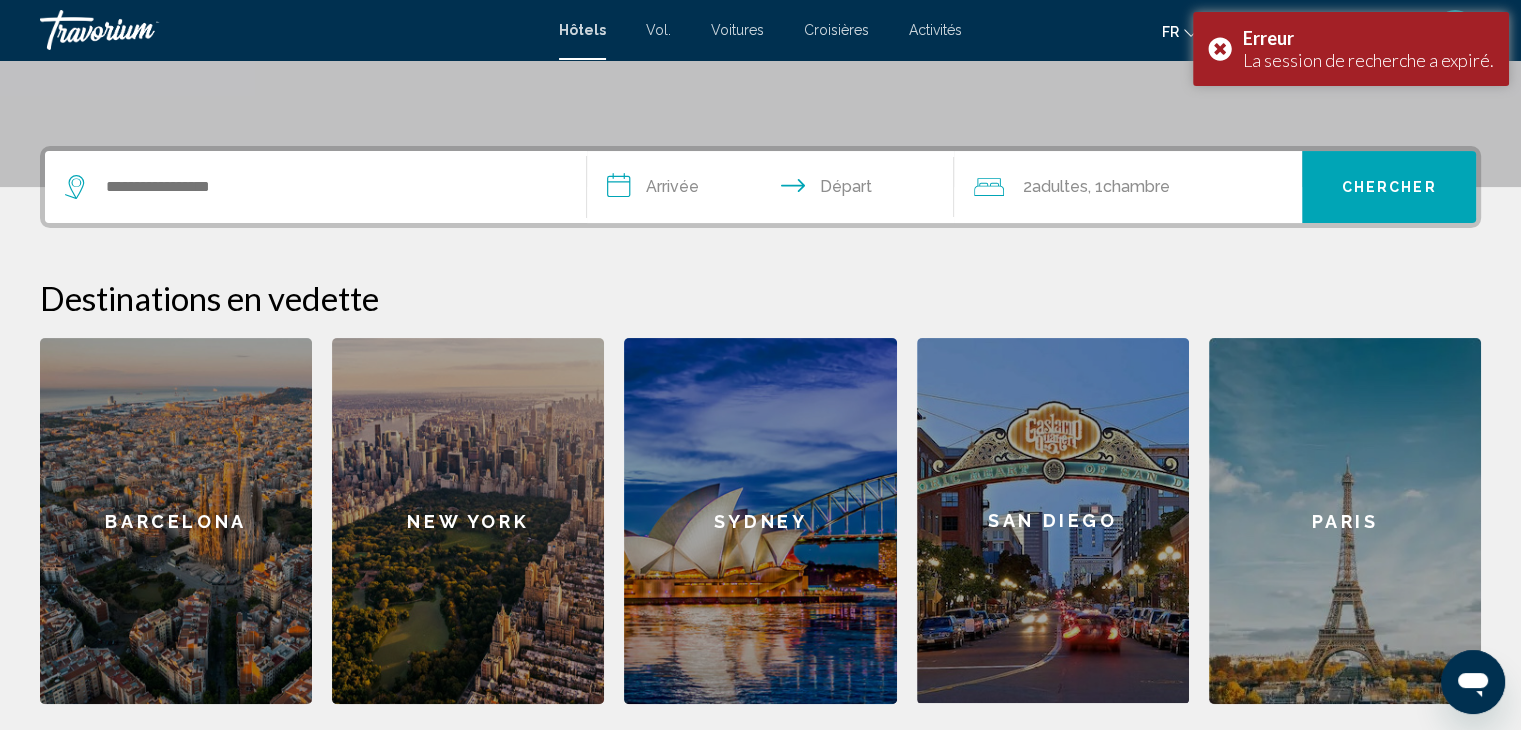 scroll, scrollTop: 426, scrollLeft: 0, axis: vertical 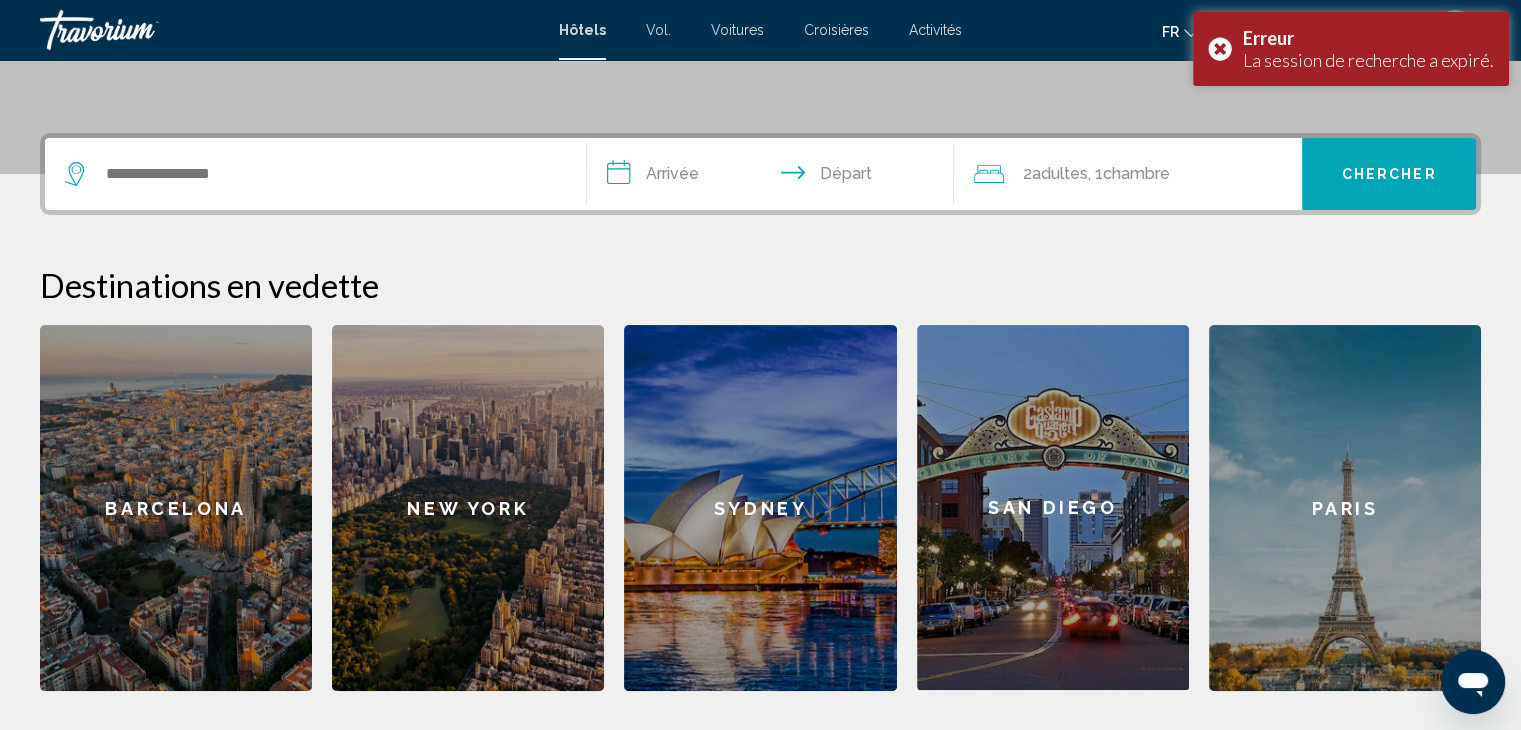 click at bounding box center (315, 174) 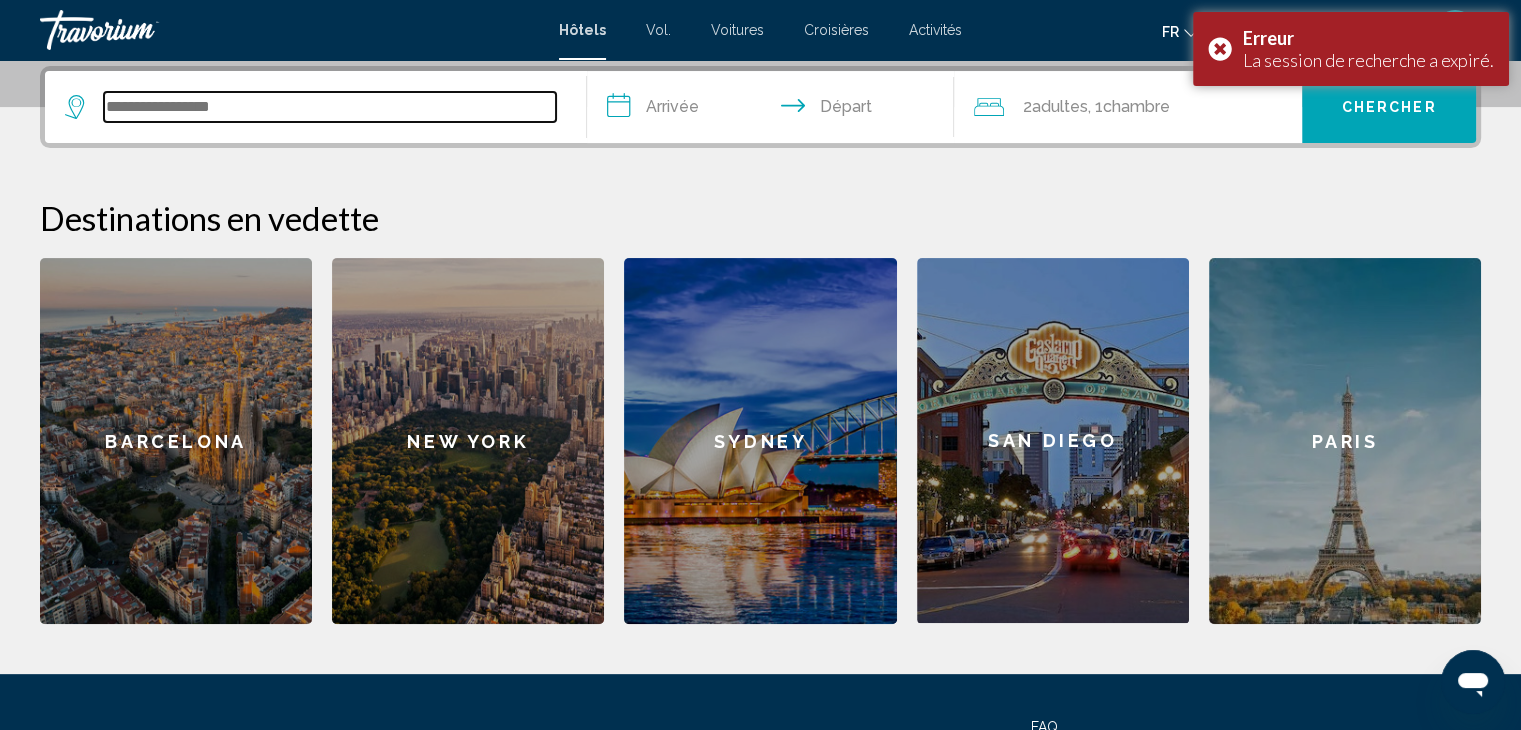 click at bounding box center (330, 107) 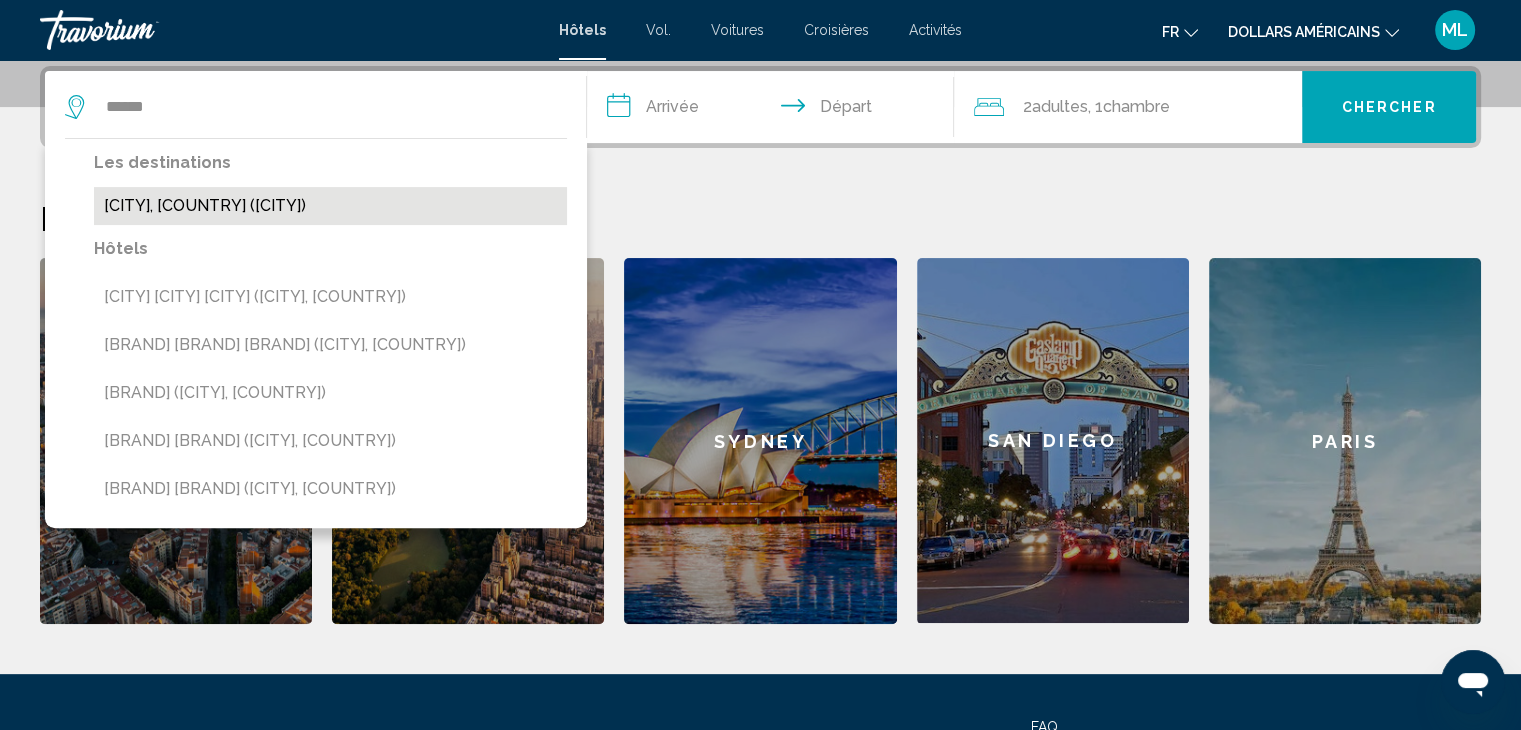 click on "[CITY], [COUNTRY] ([CITY])" at bounding box center [330, 206] 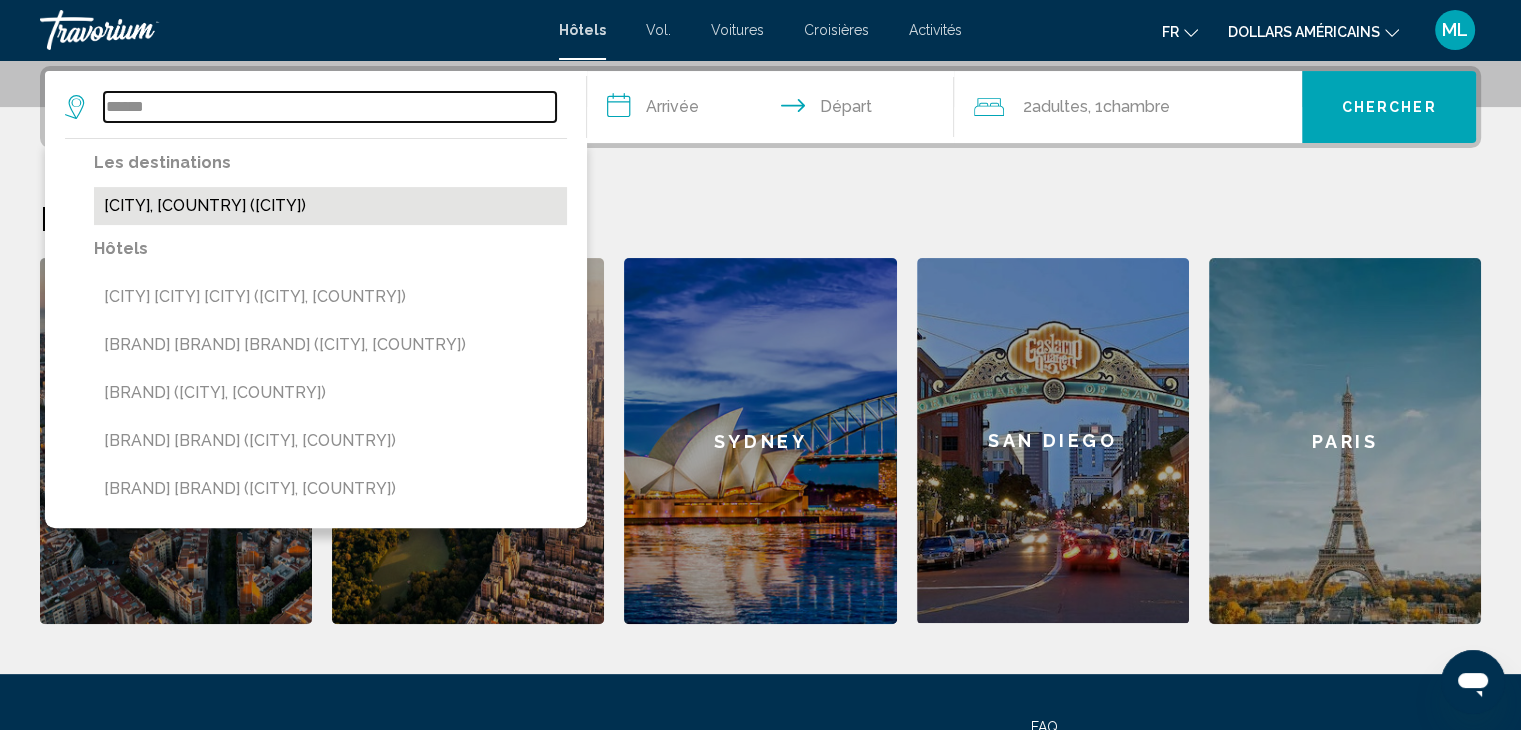 type on "**********" 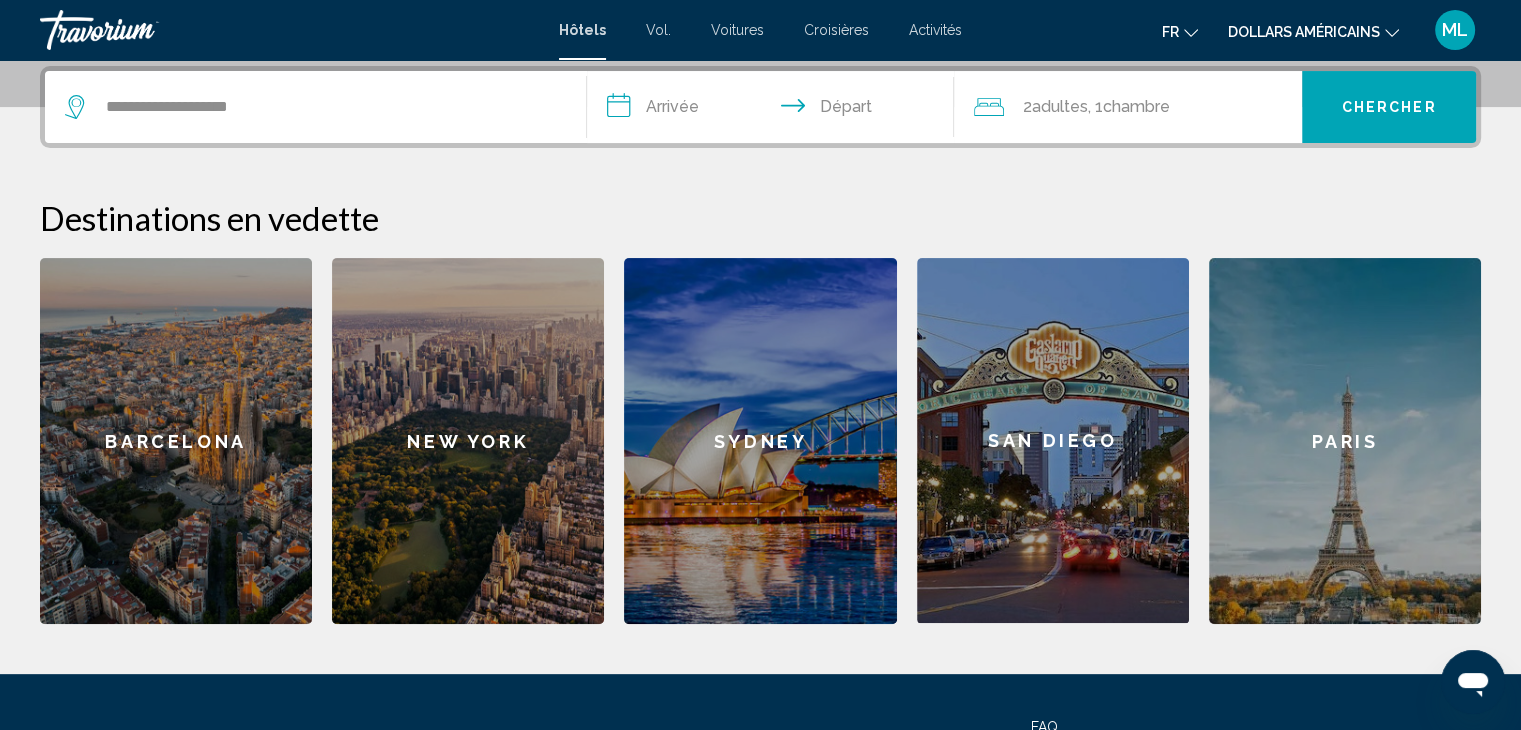 click on "**********" at bounding box center [775, 110] 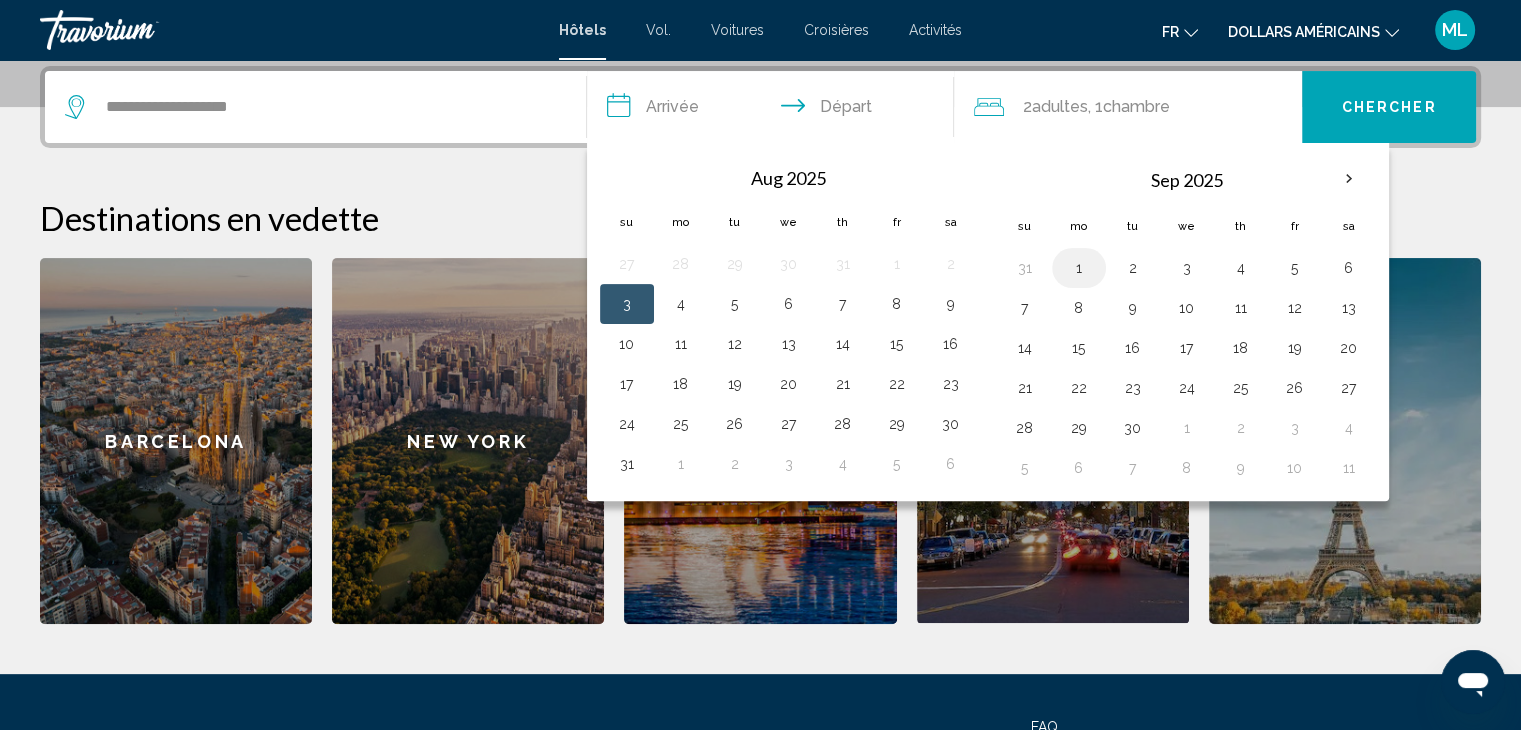 click on "1" at bounding box center (1079, 268) 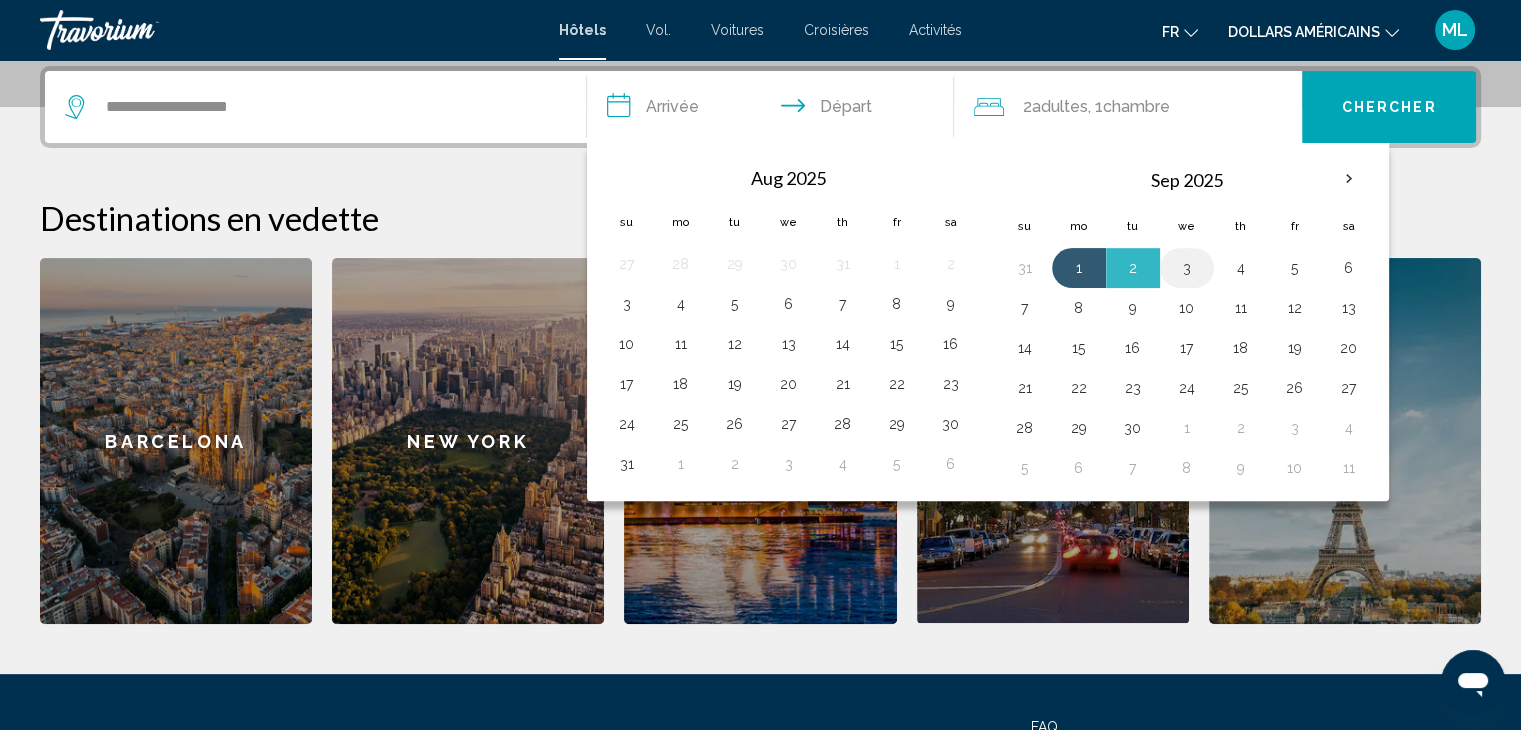click on "3" at bounding box center [1187, 268] 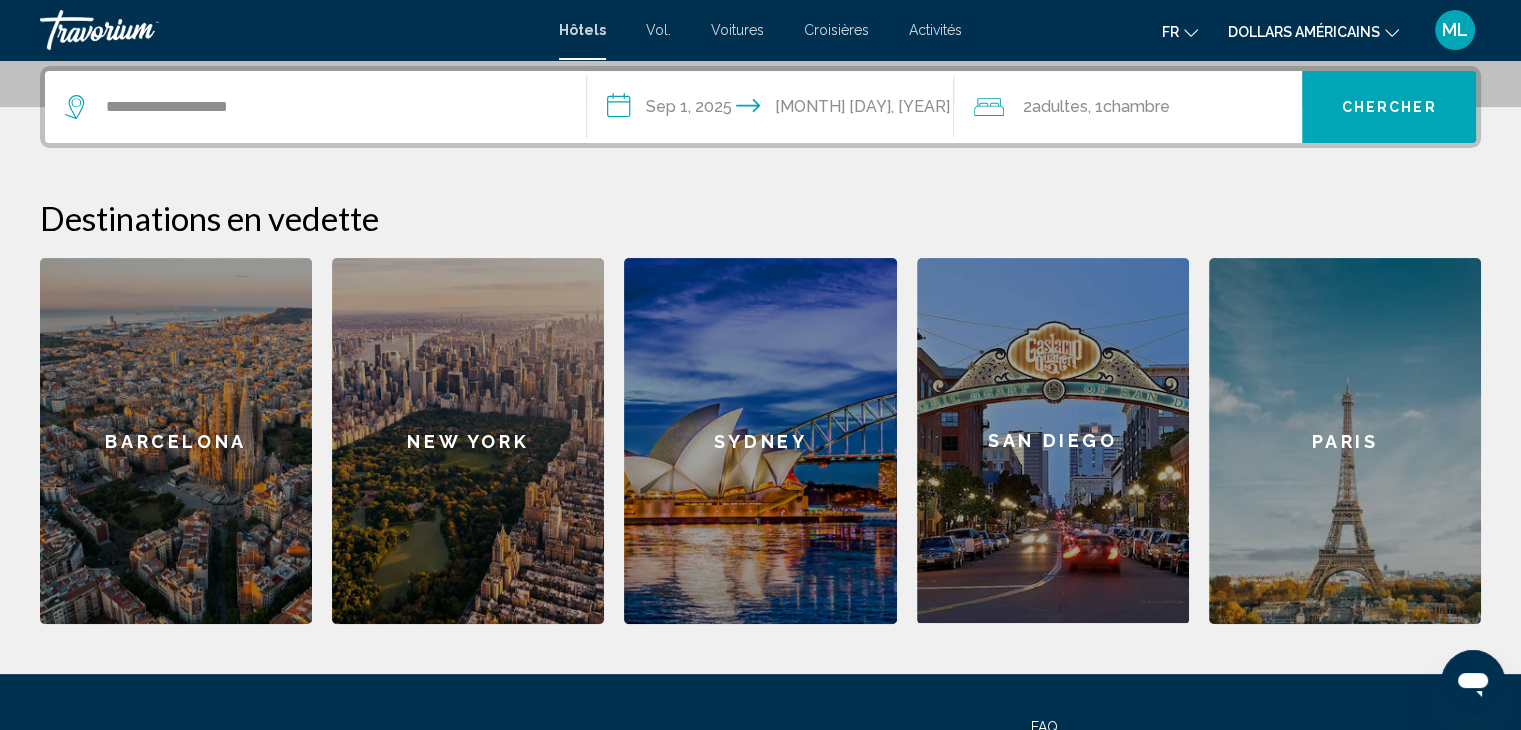 click on "Chambre" 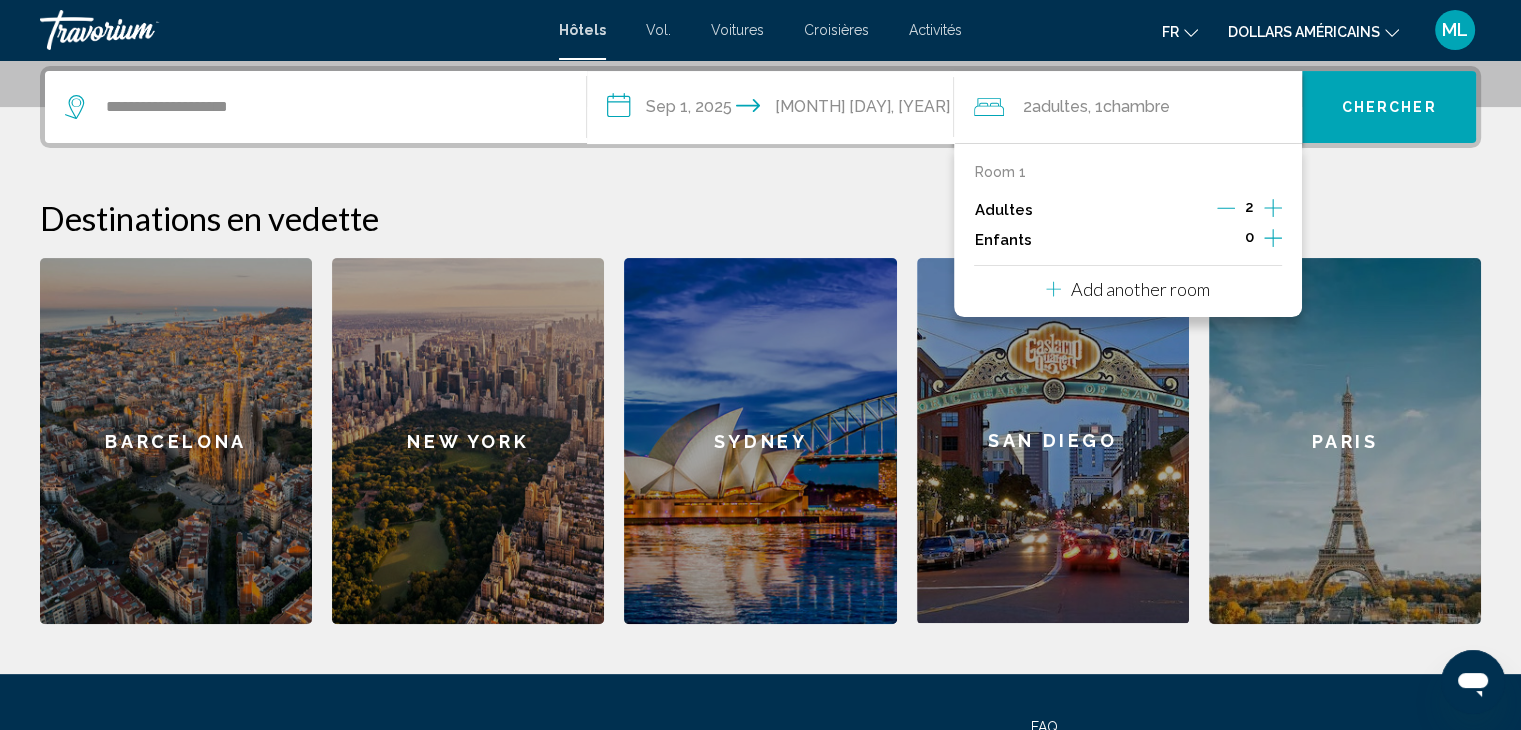 click 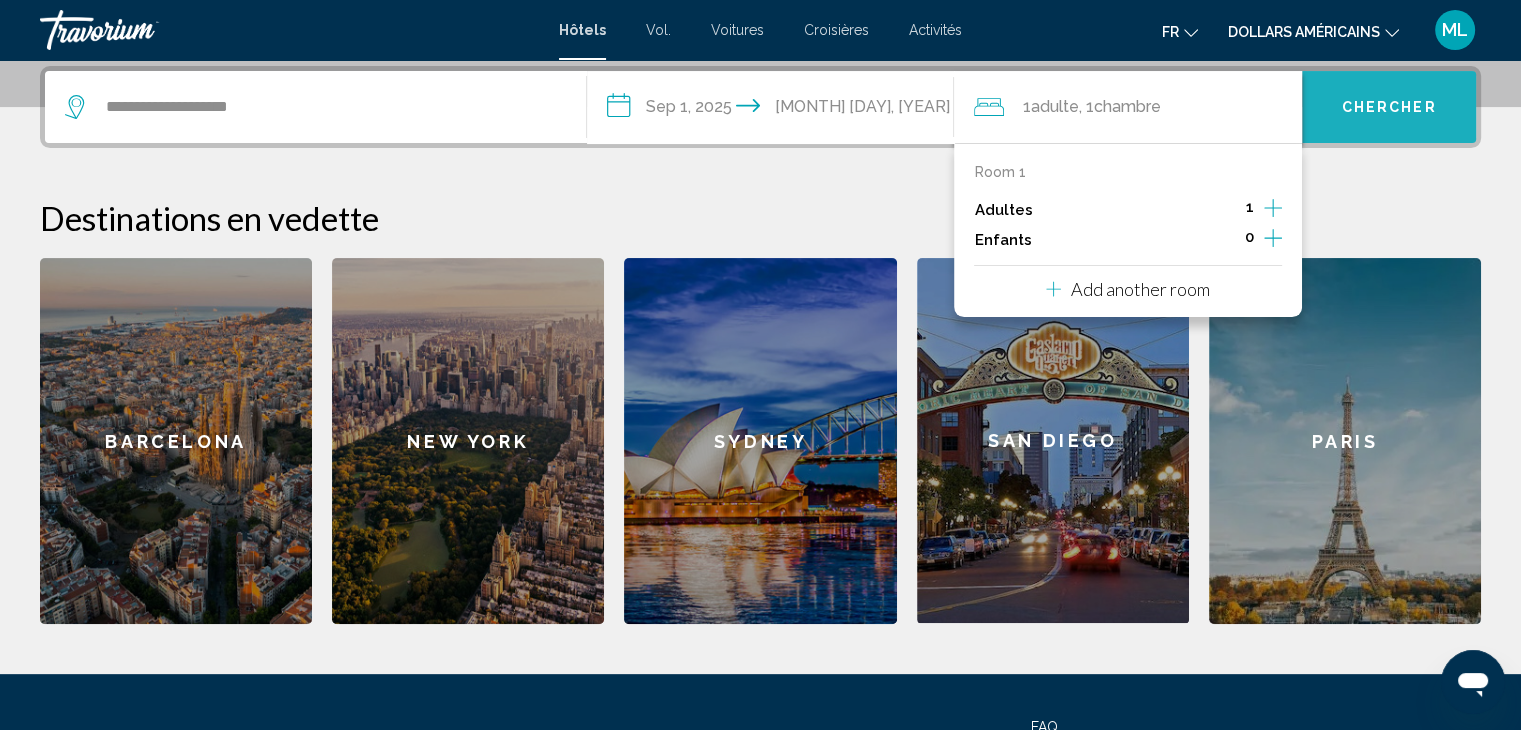 click on "Chercher" at bounding box center [1389, 108] 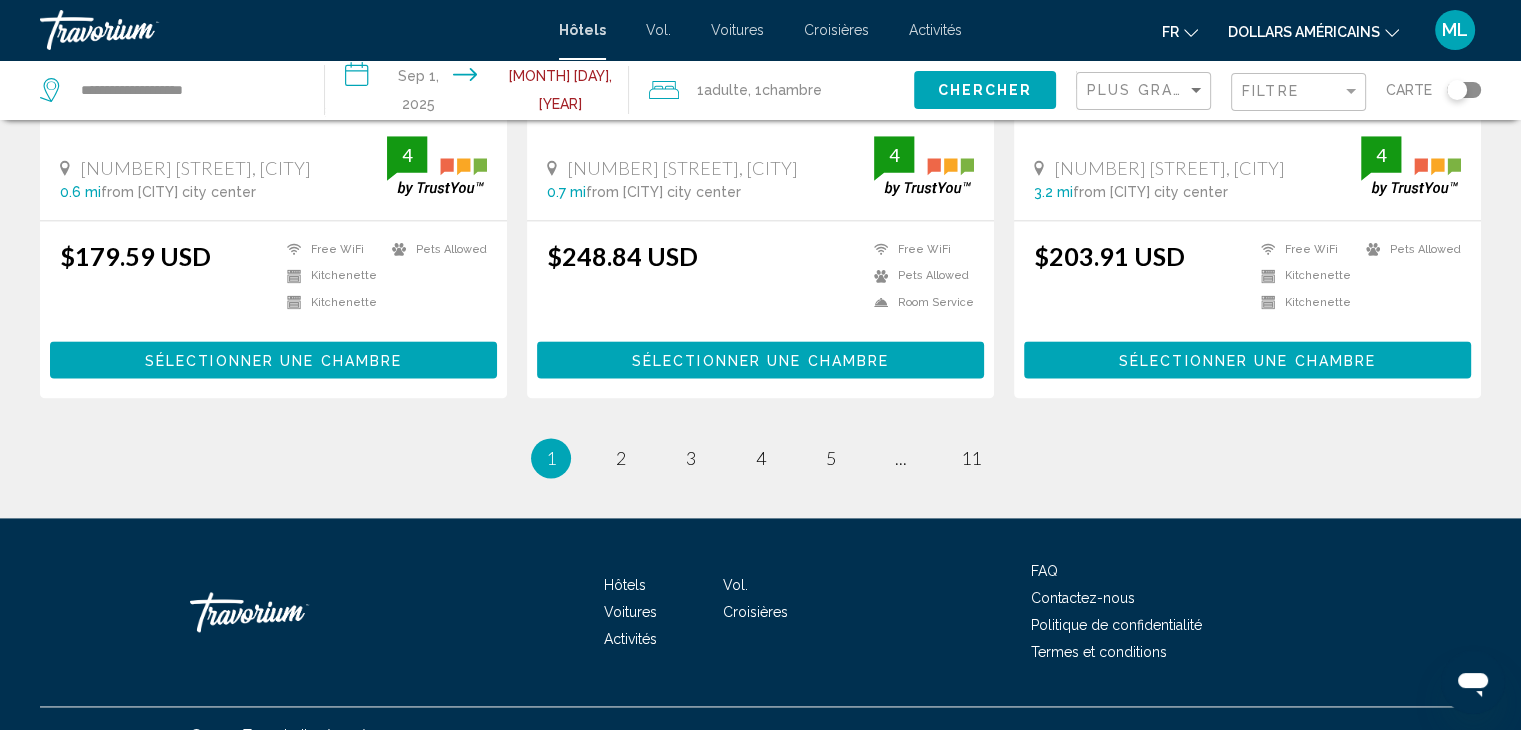 scroll, scrollTop: 2693, scrollLeft: 0, axis: vertical 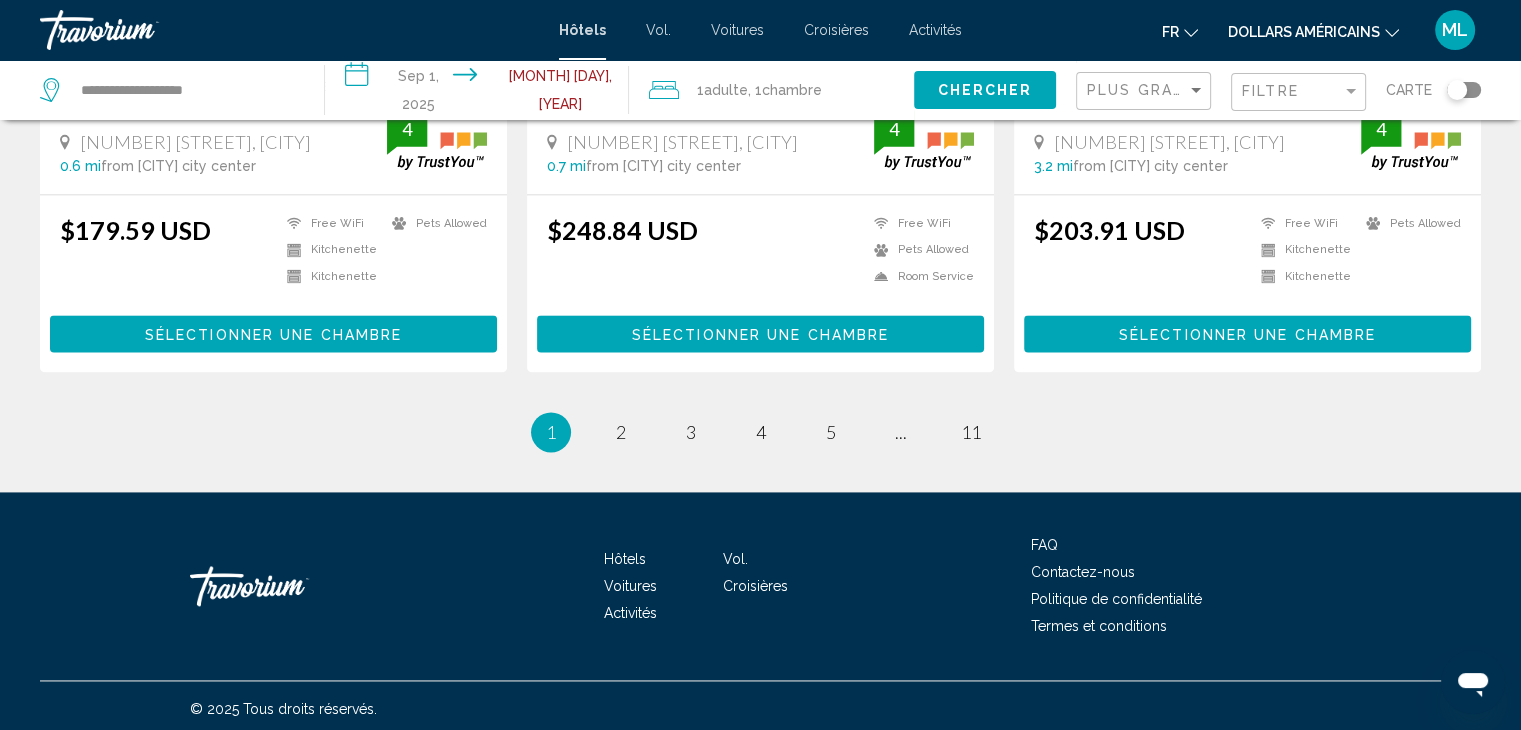 click on "dollars américains" 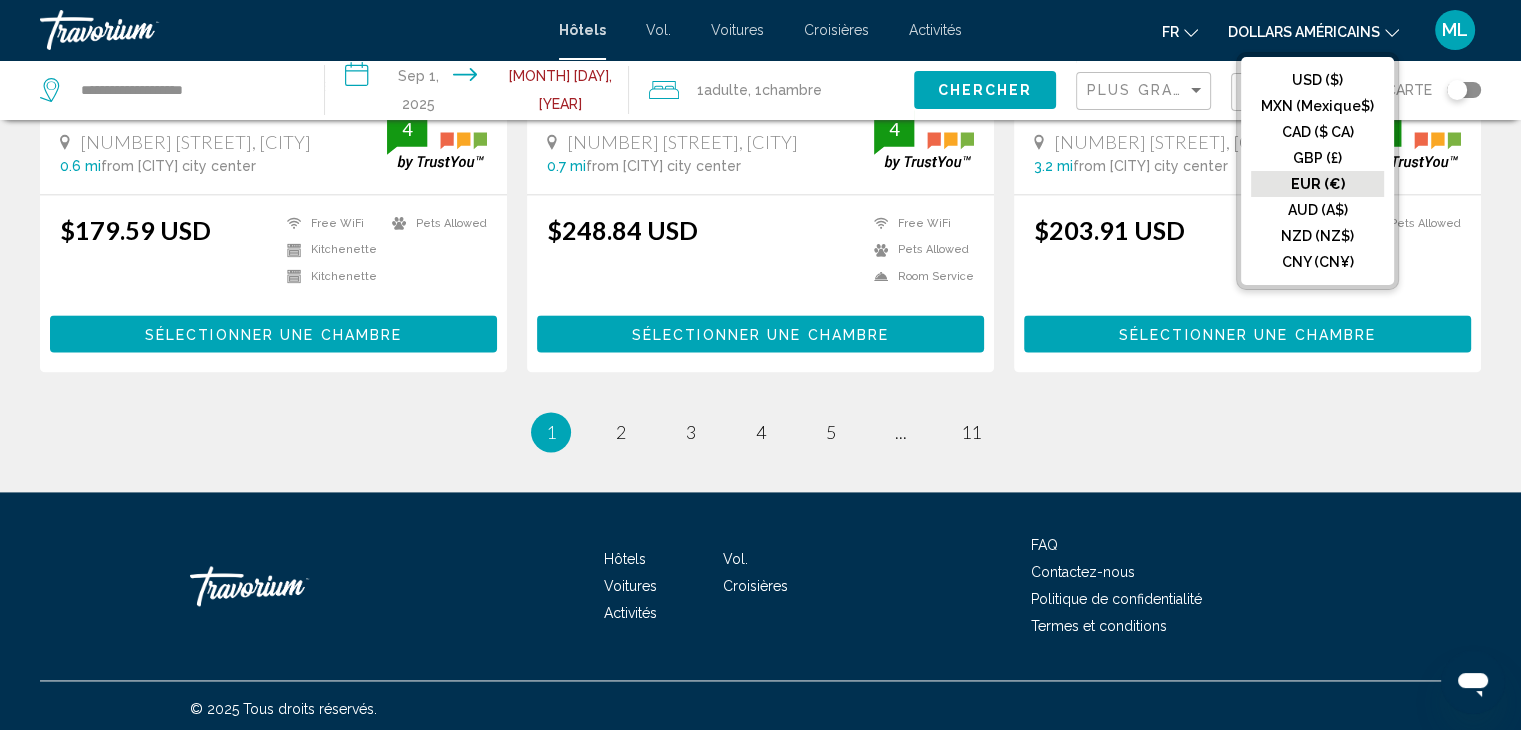 click on "EUR (€)" 